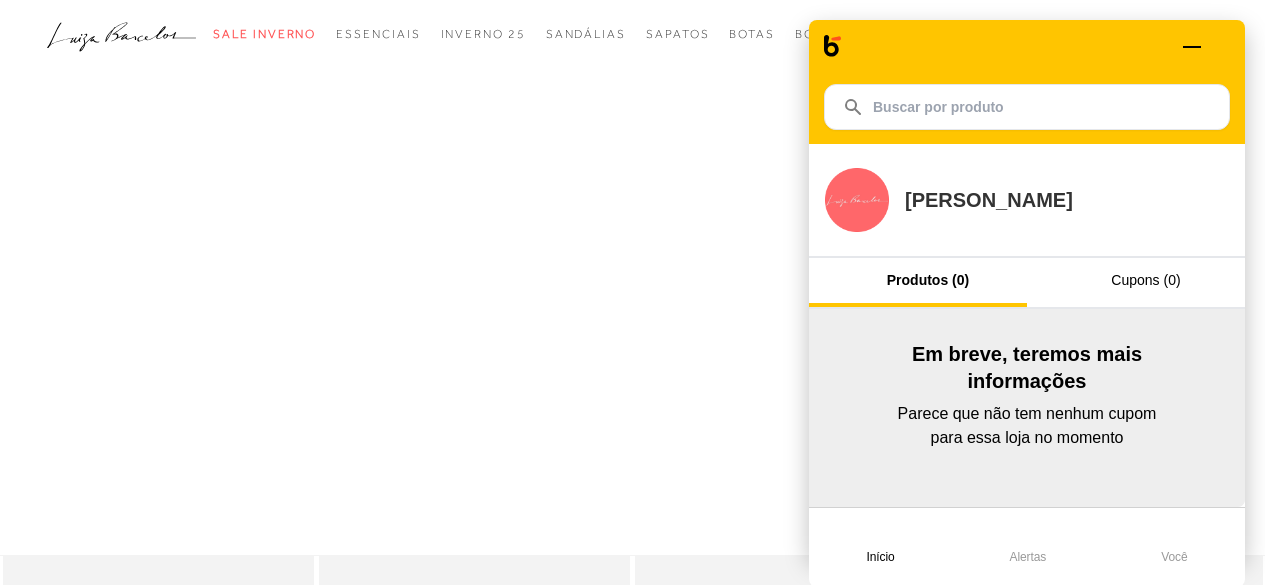 scroll, scrollTop: 0, scrollLeft: 0, axis: both 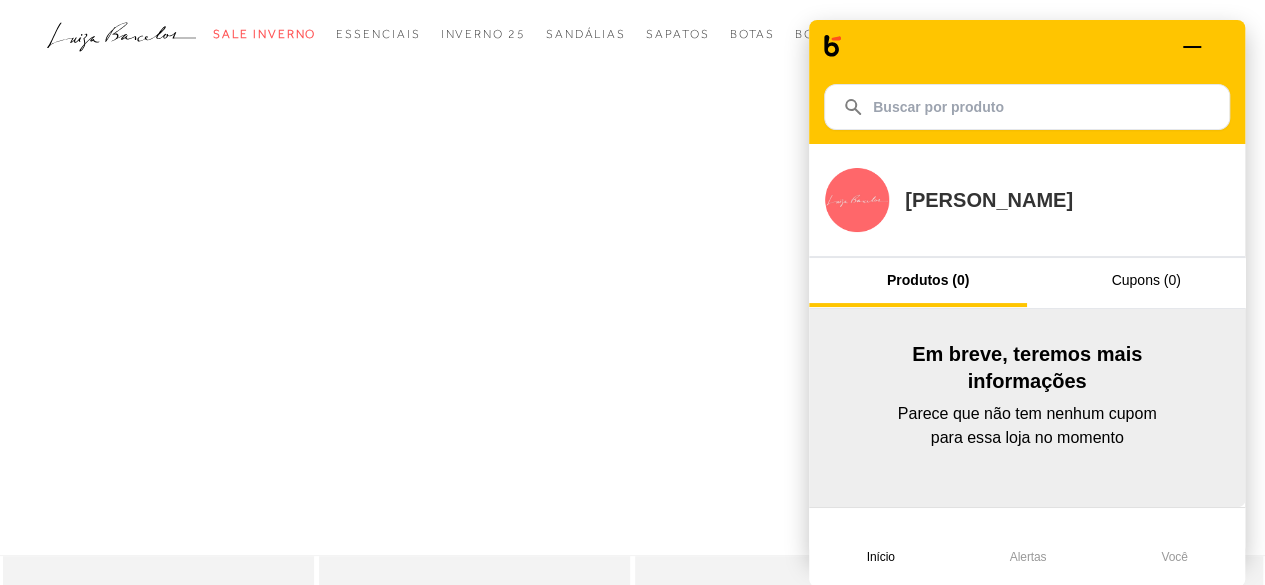 click at bounding box center [1223, 47] 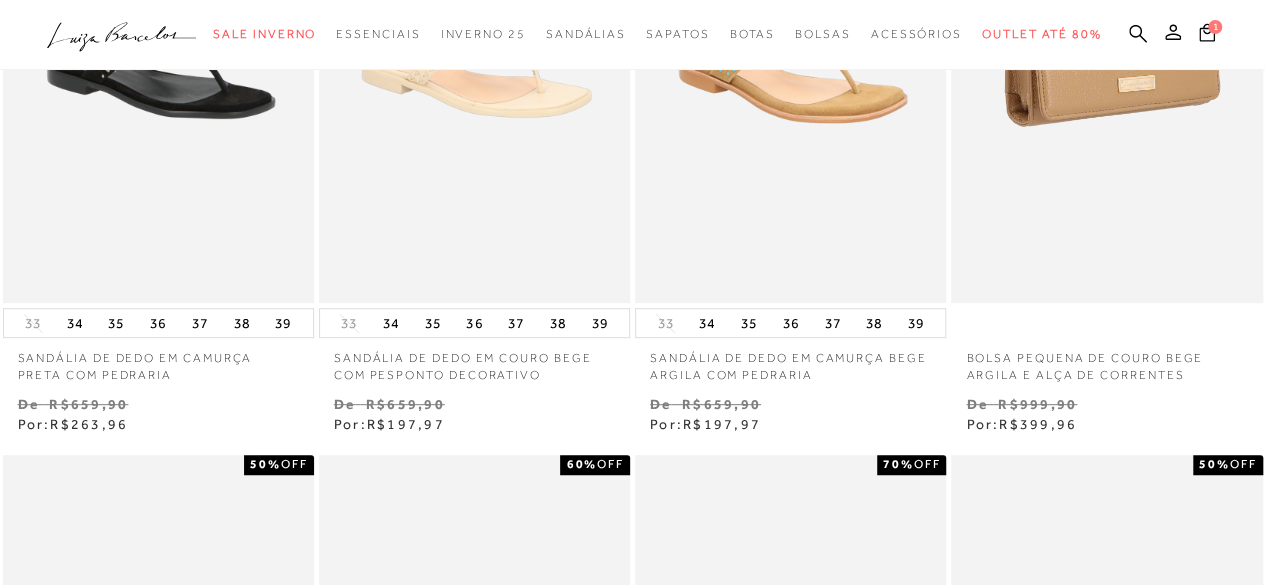 scroll, scrollTop: 300, scrollLeft: 0, axis: vertical 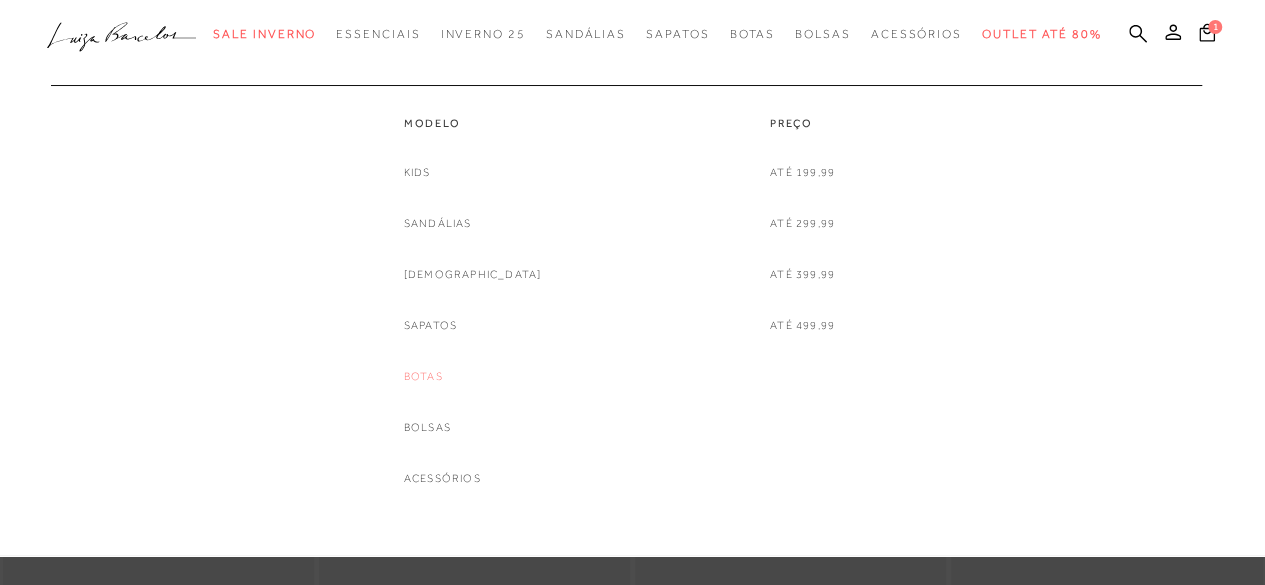 click on "Botas" at bounding box center (423, 376) 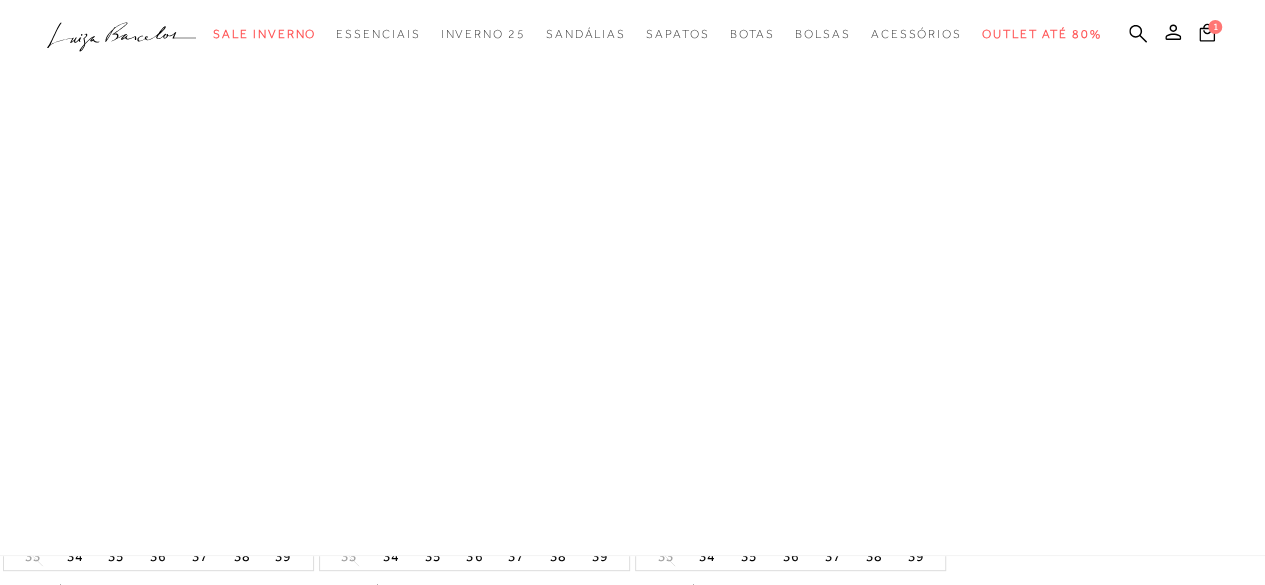 scroll, scrollTop: 0, scrollLeft: 0, axis: both 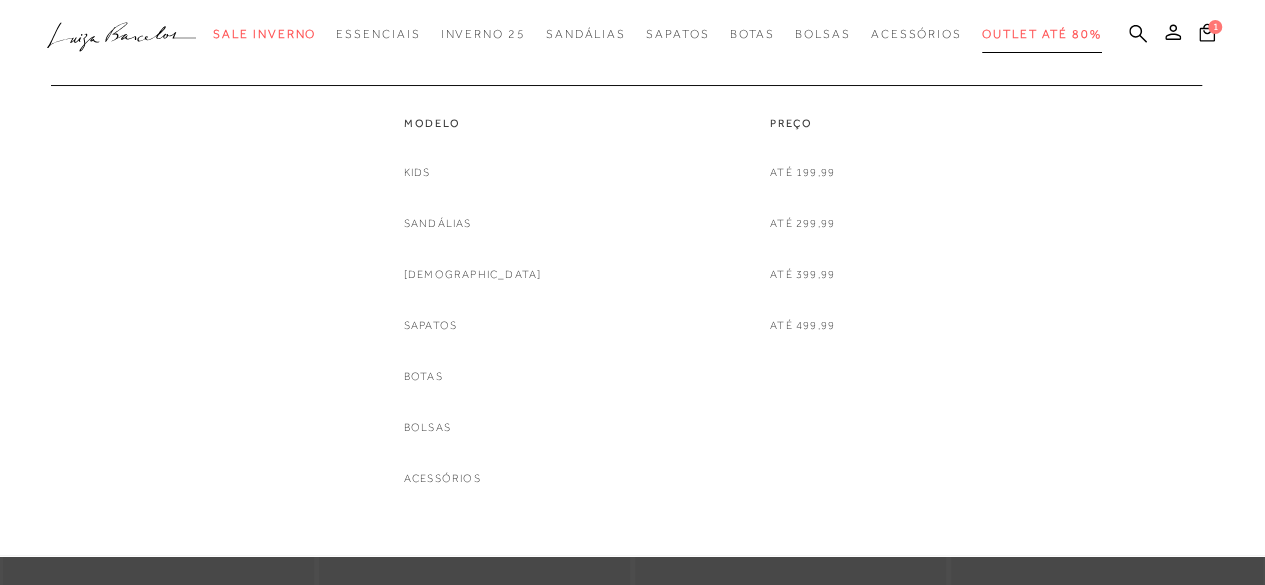 click on "Outlet até 80%" at bounding box center [1042, 34] 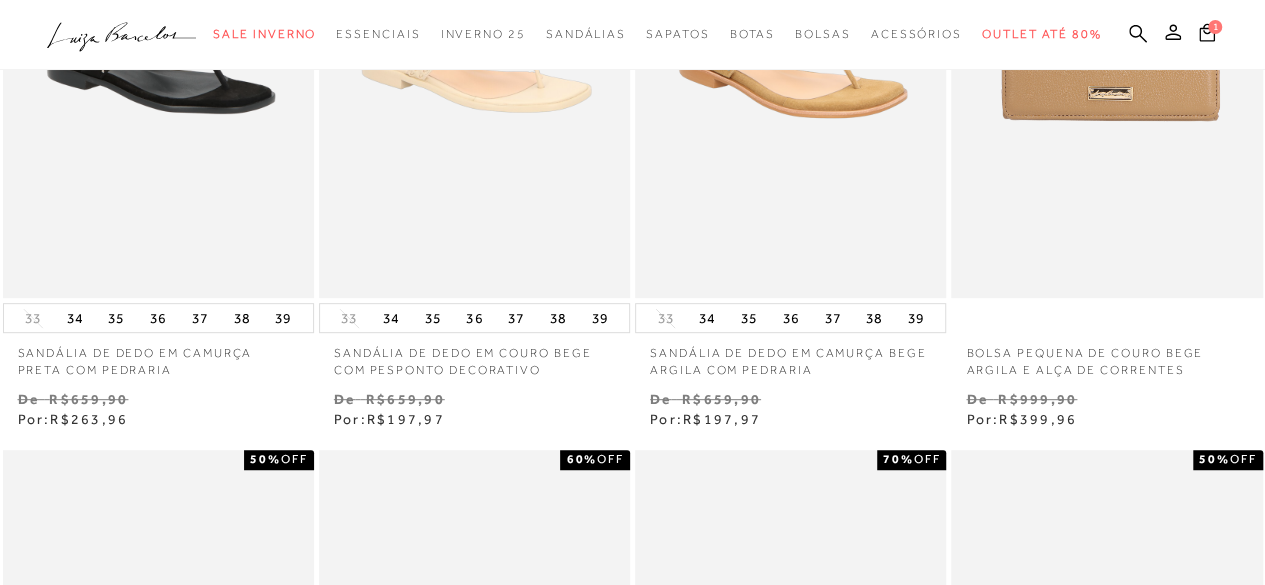 scroll, scrollTop: 0, scrollLeft: 0, axis: both 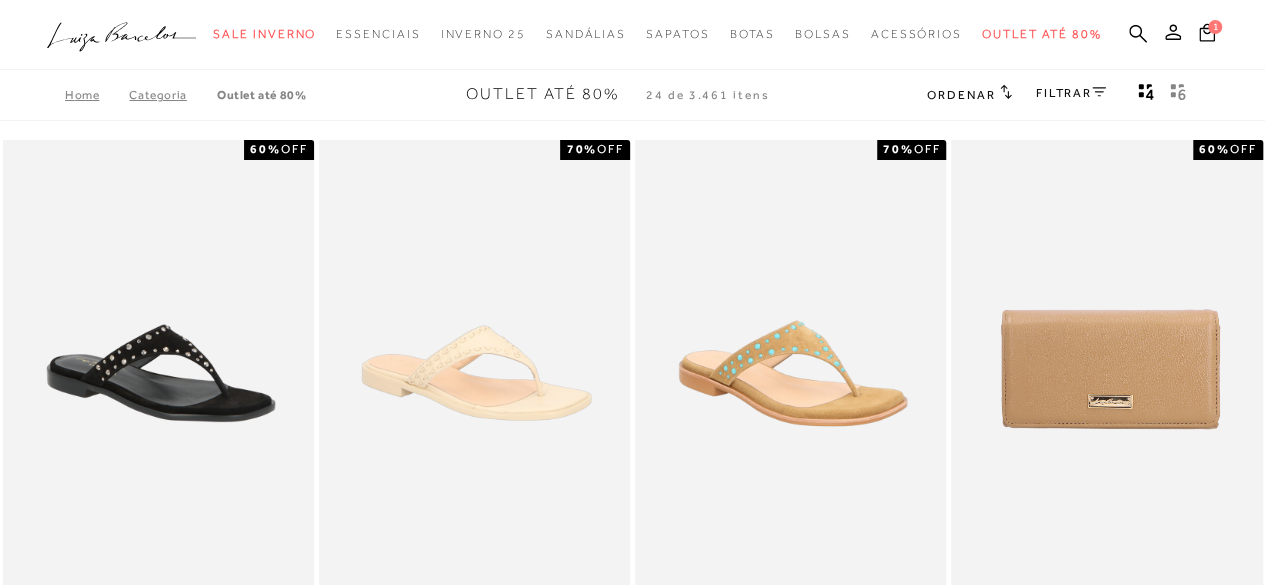 click on "Outlet até 80%" at bounding box center [261, 95] 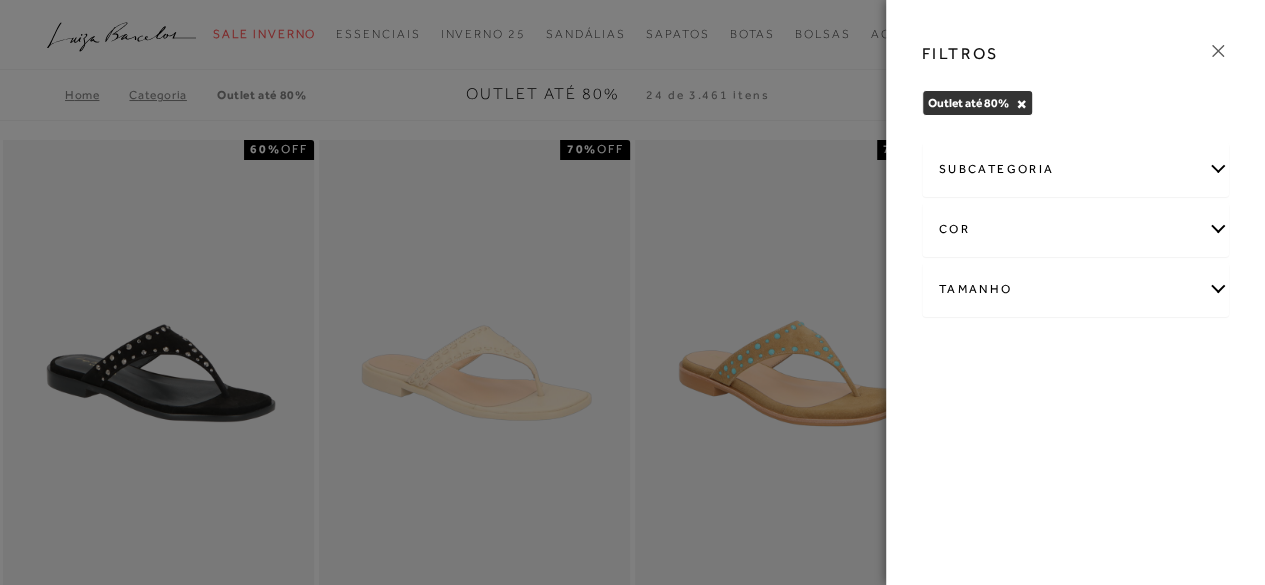 click on "subcategoria" at bounding box center (1076, 169) 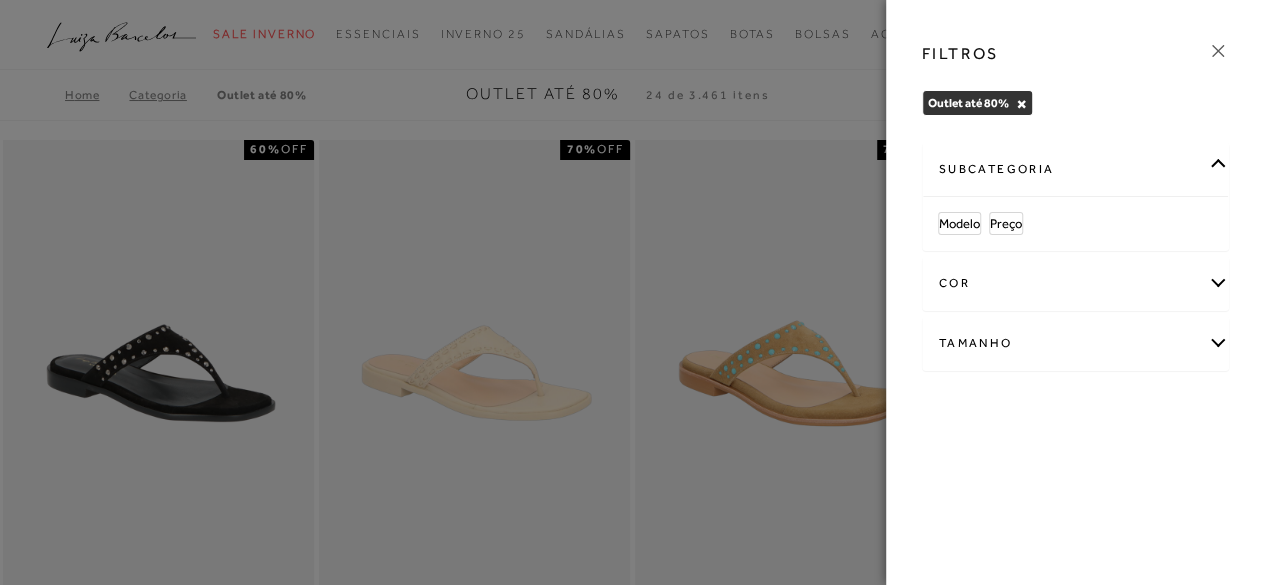click on "Tamanho" at bounding box center (1076, 343) 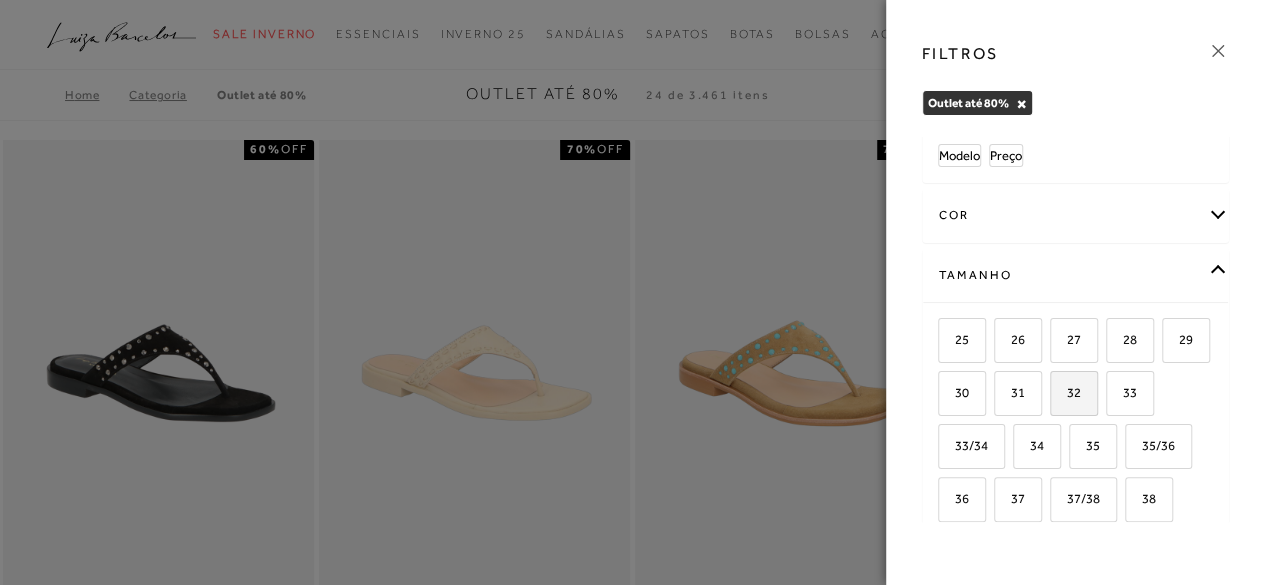 scroll, scrollTop: 100, scrollLeft: 0, axis: vertical 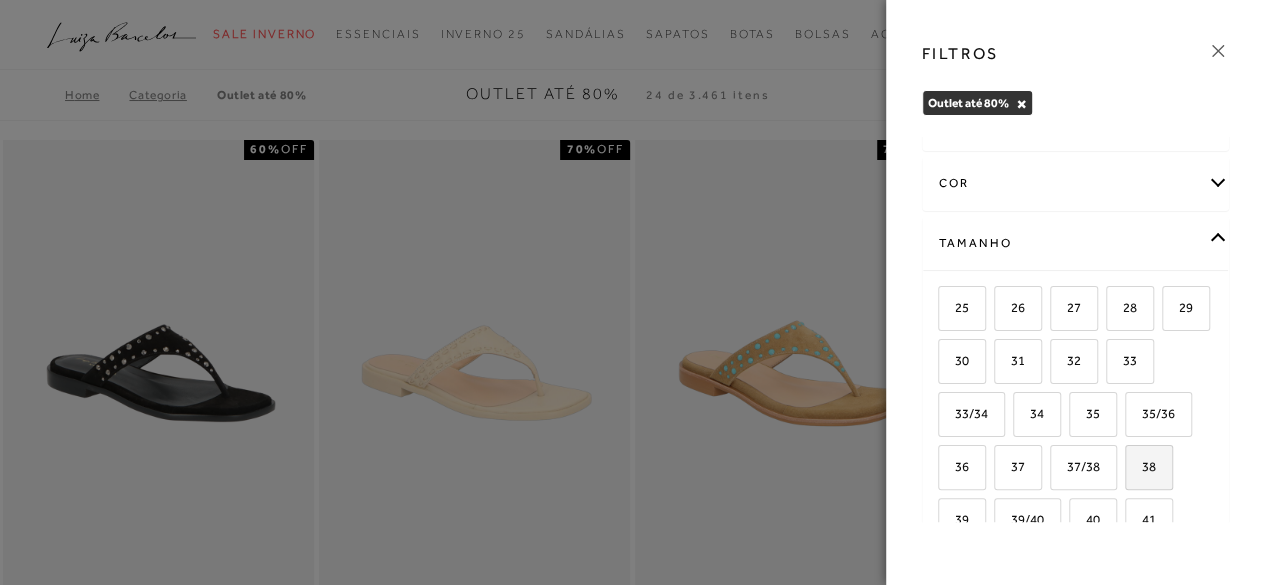 click on "38" at bounding box center (1141, 466) 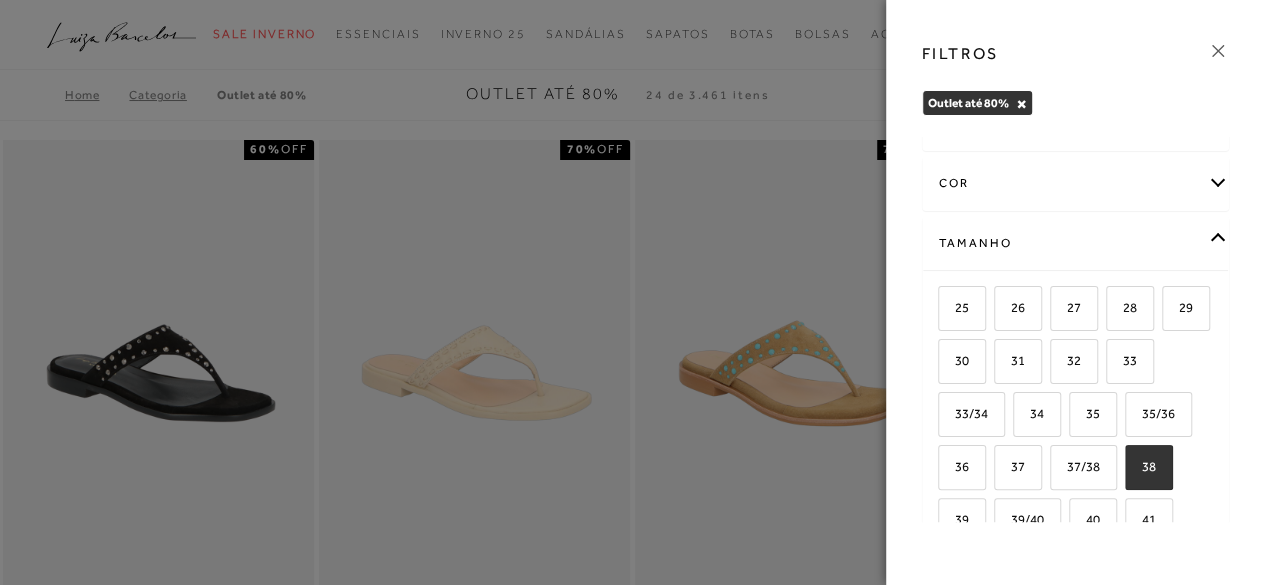 checkbox on "true" 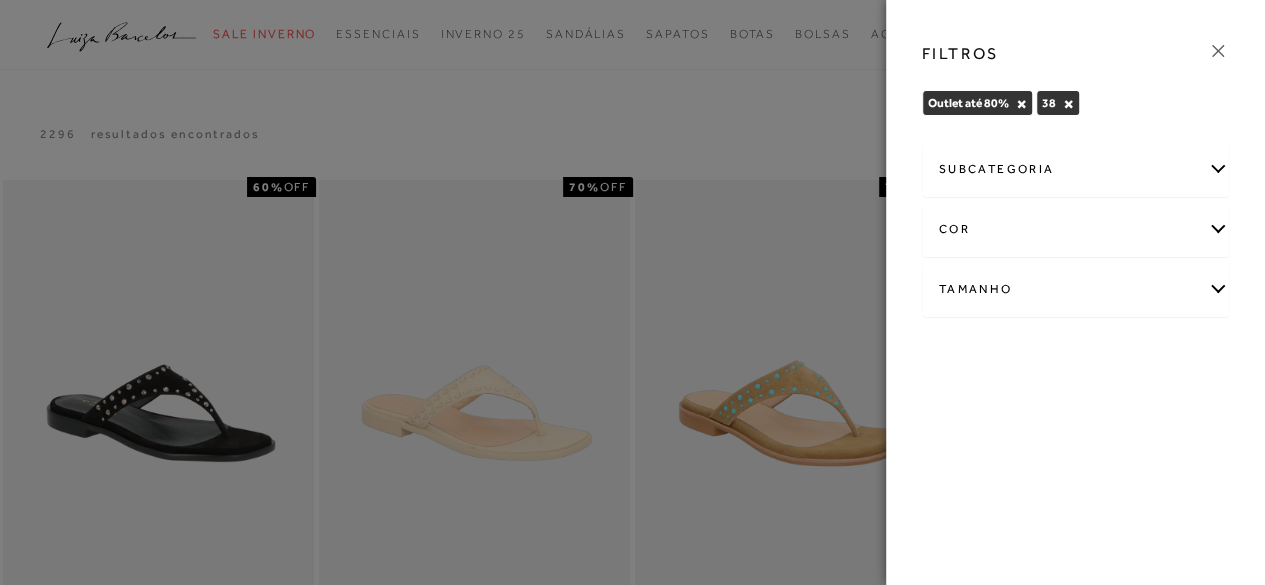 click 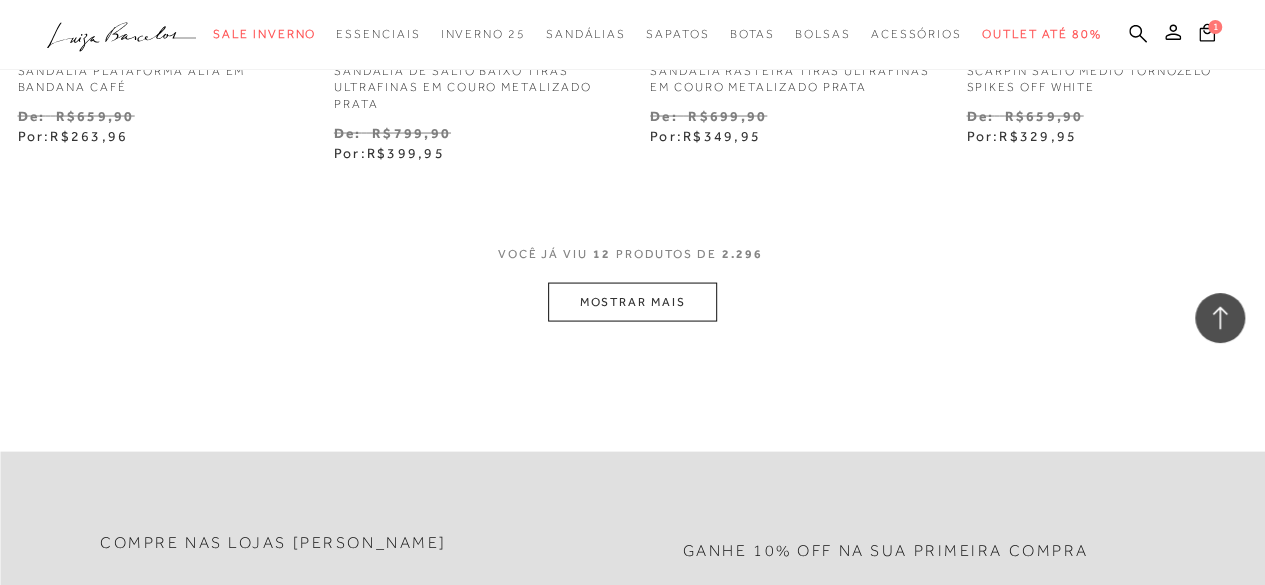 scroll, scrollTop: 1900, scrollLeft: 0, axis: vertical 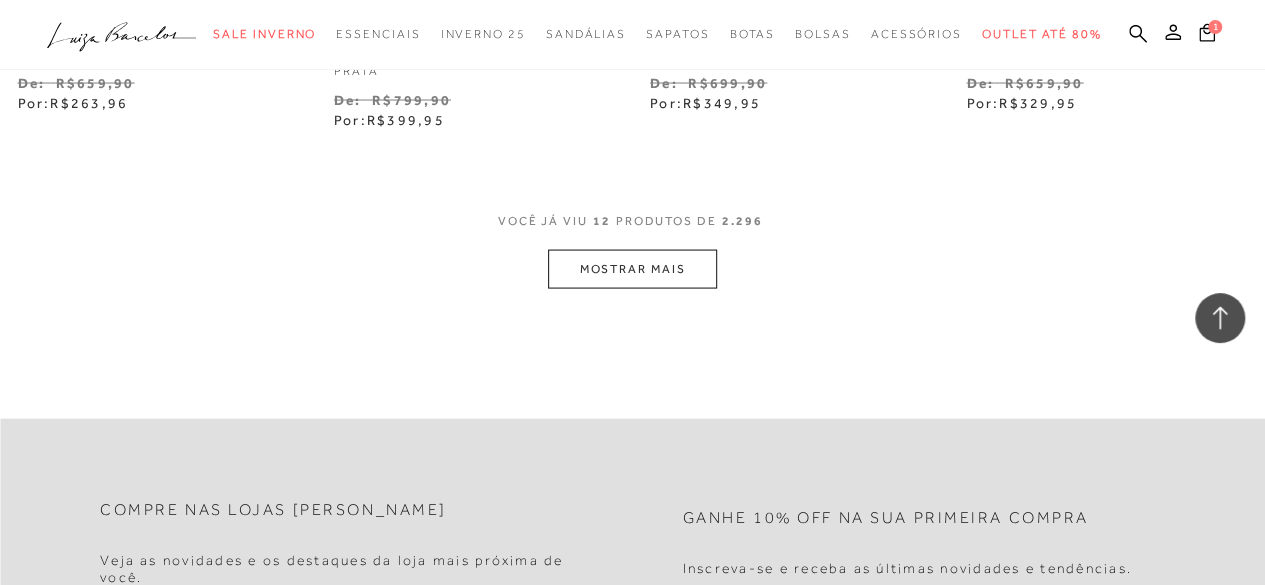 click on "MOSTRAR MAIS" at bounding box center [632, 269] 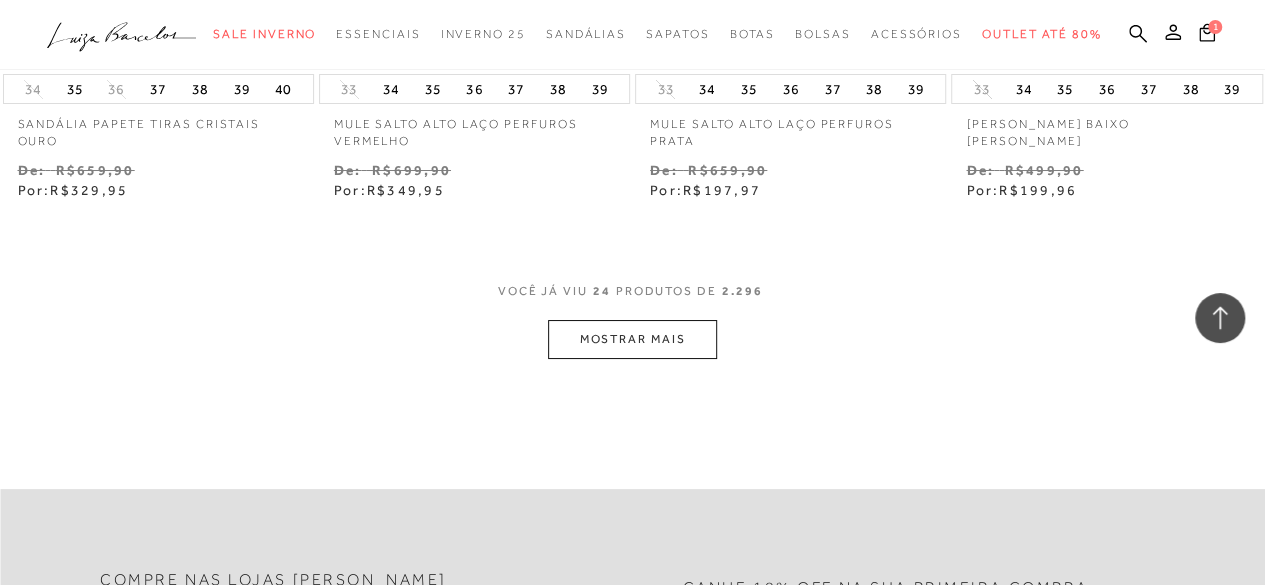 scroll, scrollTop: 3700, scrollLeft: 0, axis: vertical 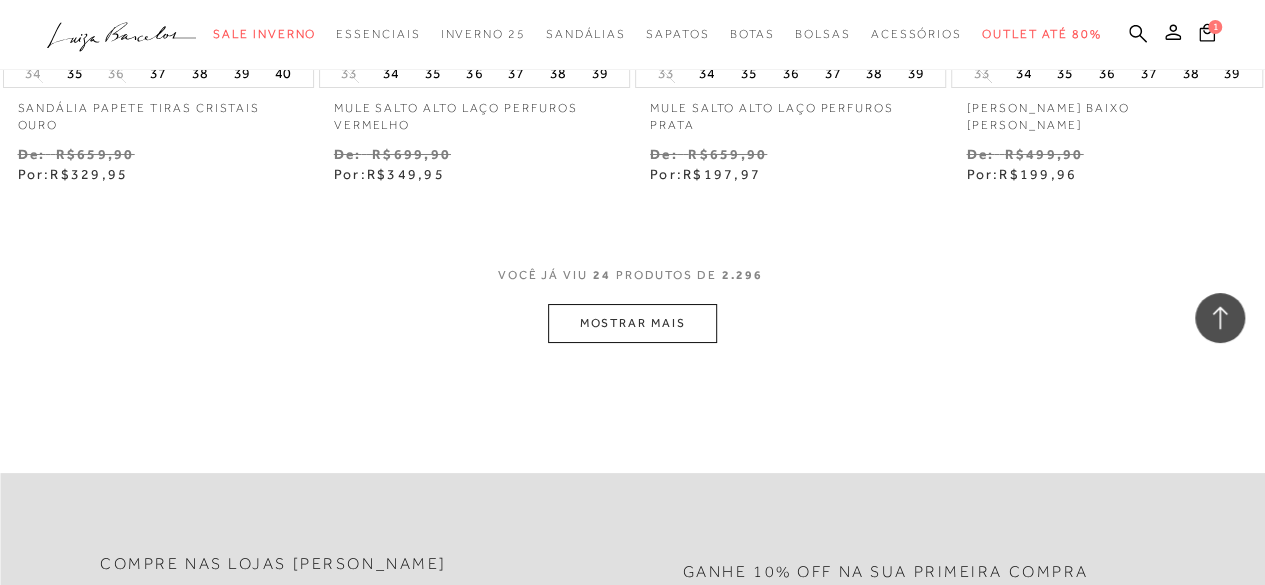 click on "MOSTRAR MAIS" at bounding box center [632, 323] 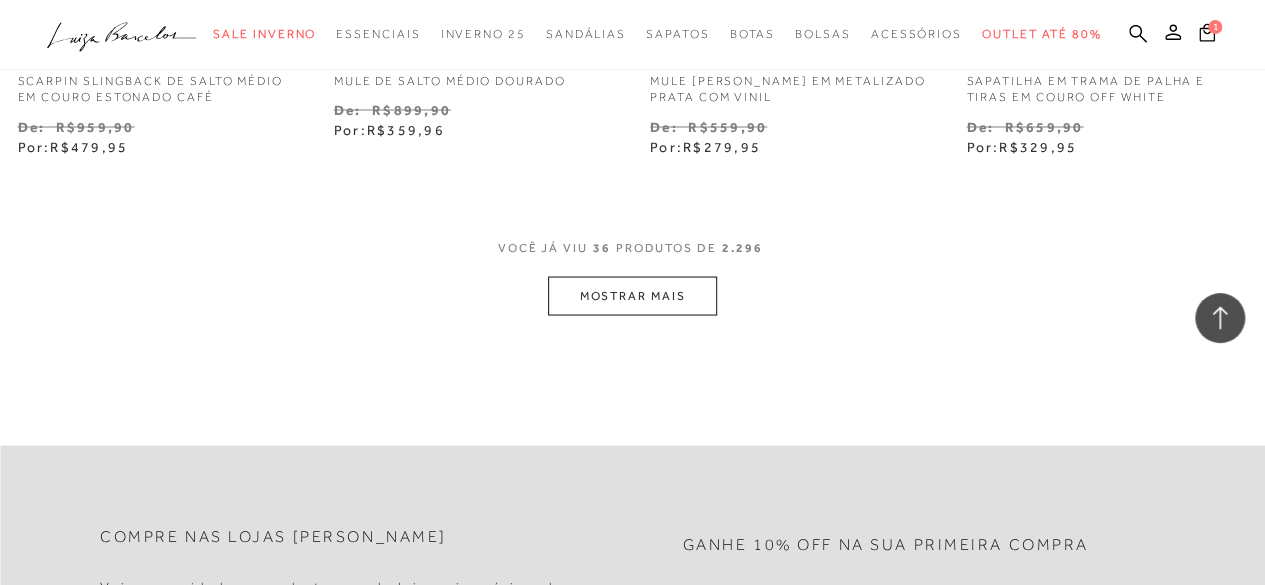 scroll, scrollTop: 5600, scrollLeft: 0, axis: vertical 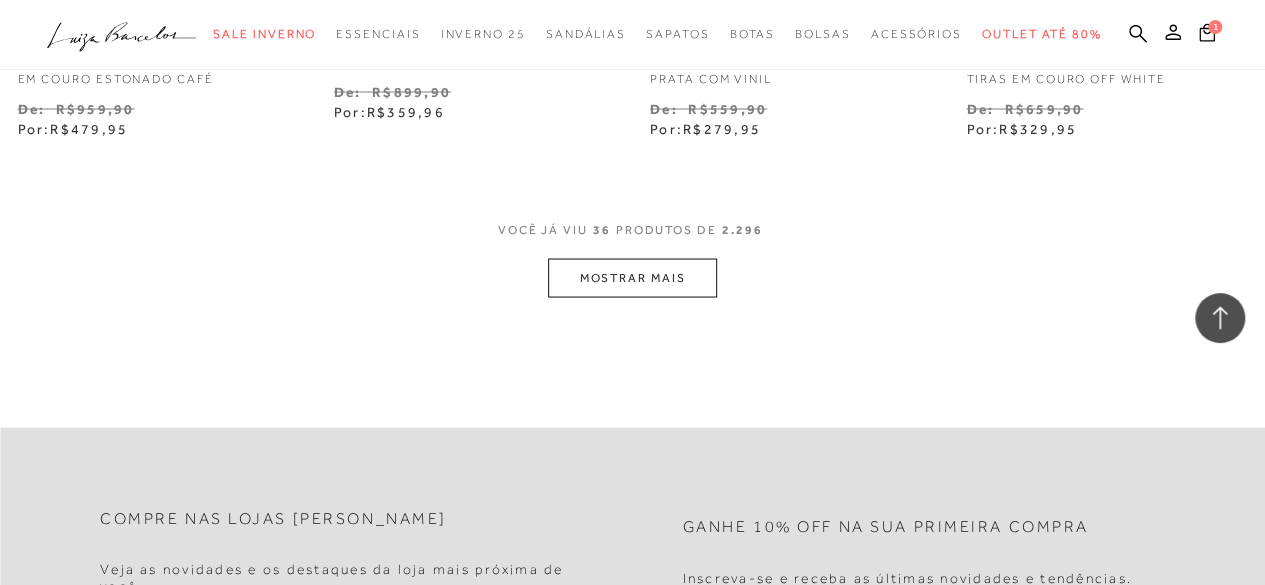 click on "MOSTRAR MAIS" at bounding box center (632, 277) 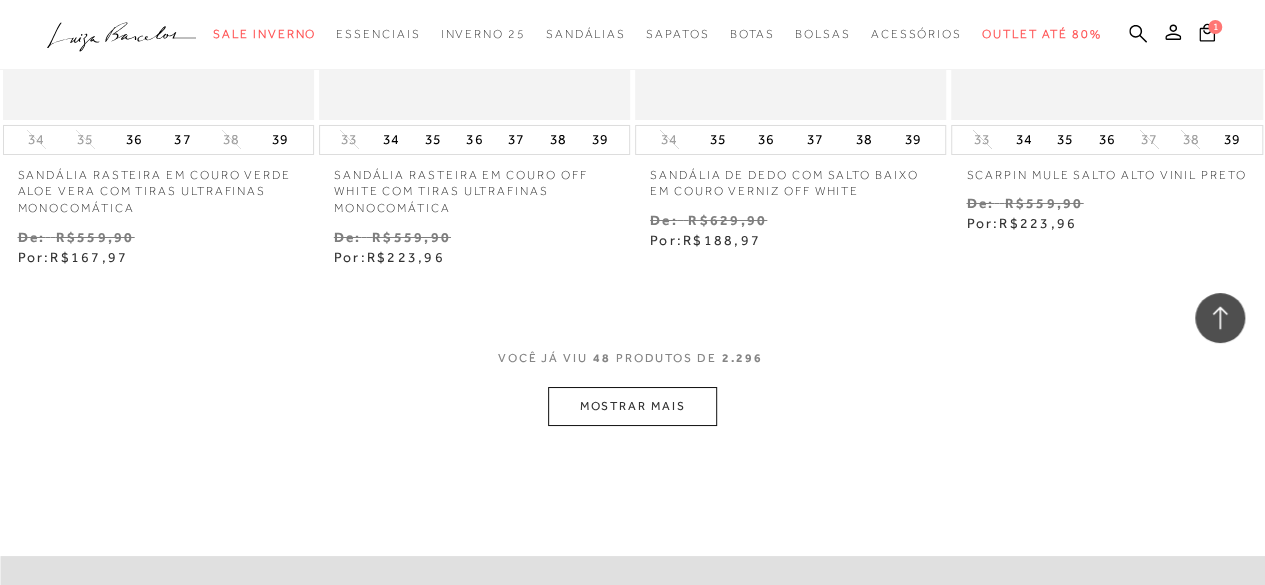 scroll, scrollTop: 7400, scrollLeft: 0, axis: vertical 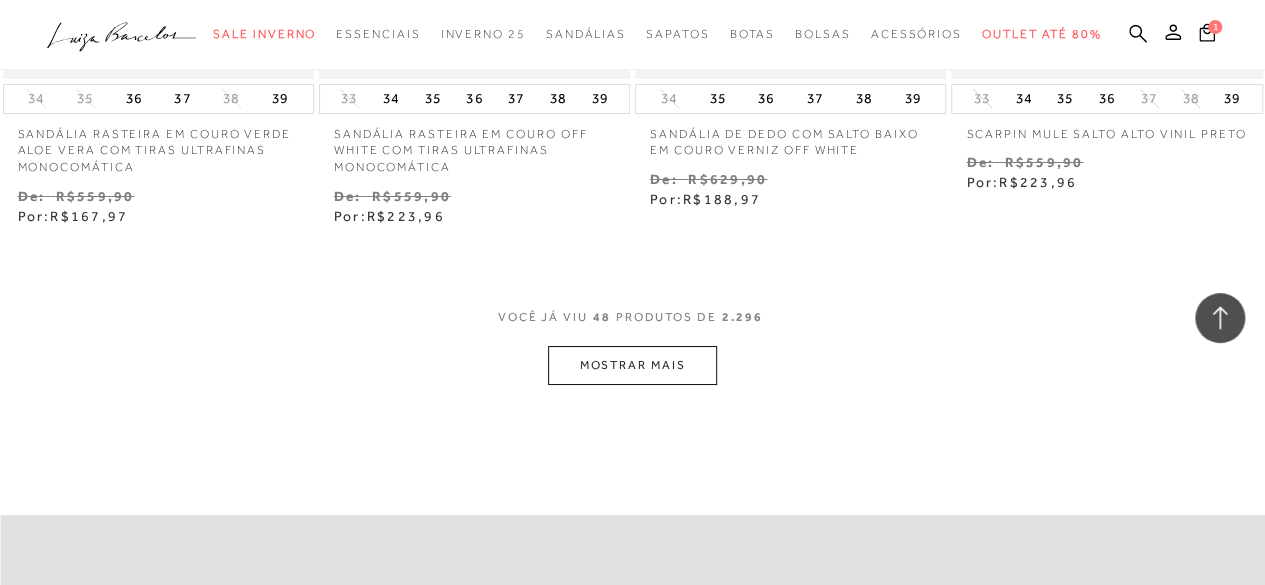 click on "MOSTRAR MAIS" at bounding box center (632, 365) 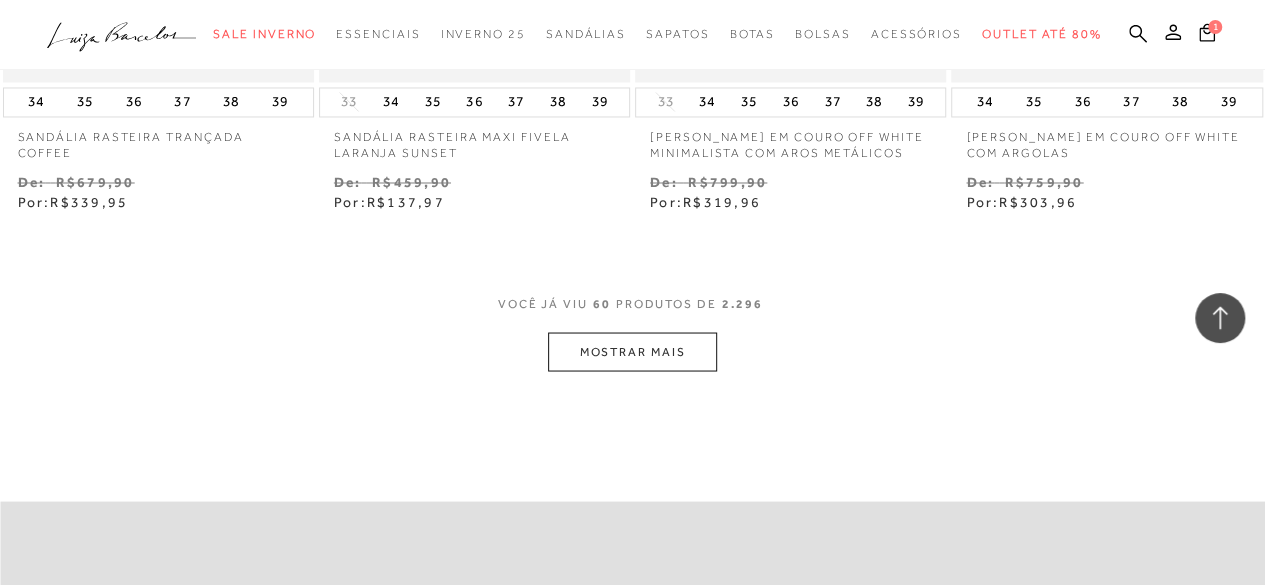 scroll, scrollTop: 9300, scrollLeft: 0, axis: vertical 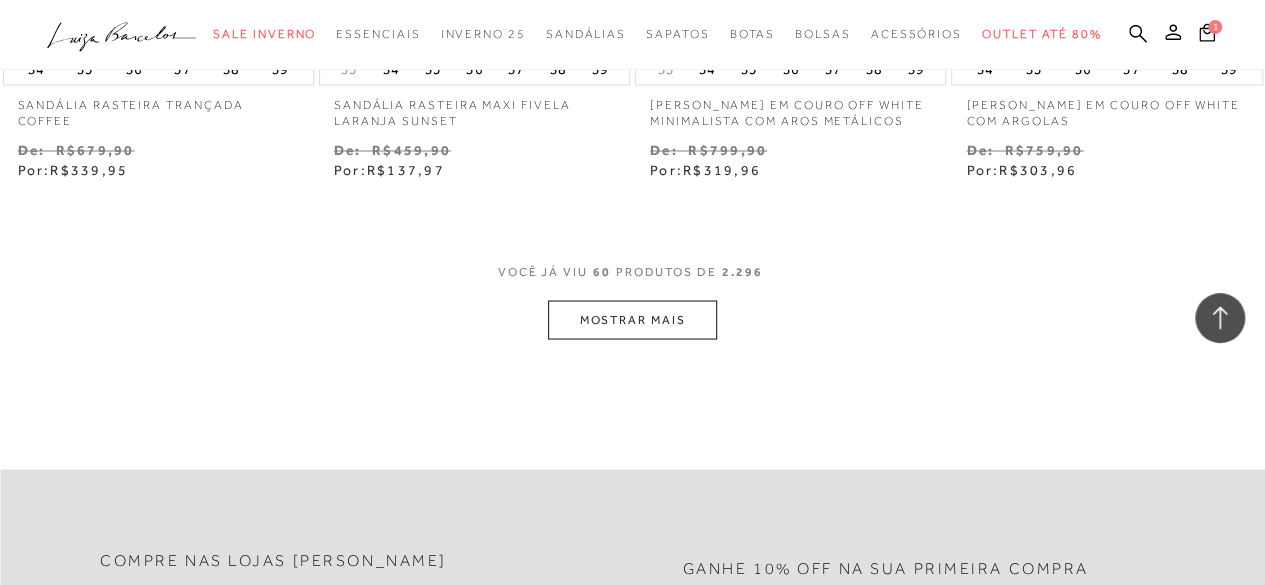 click on "MOSTRAR MAIS" at bounding box center [632, 319] 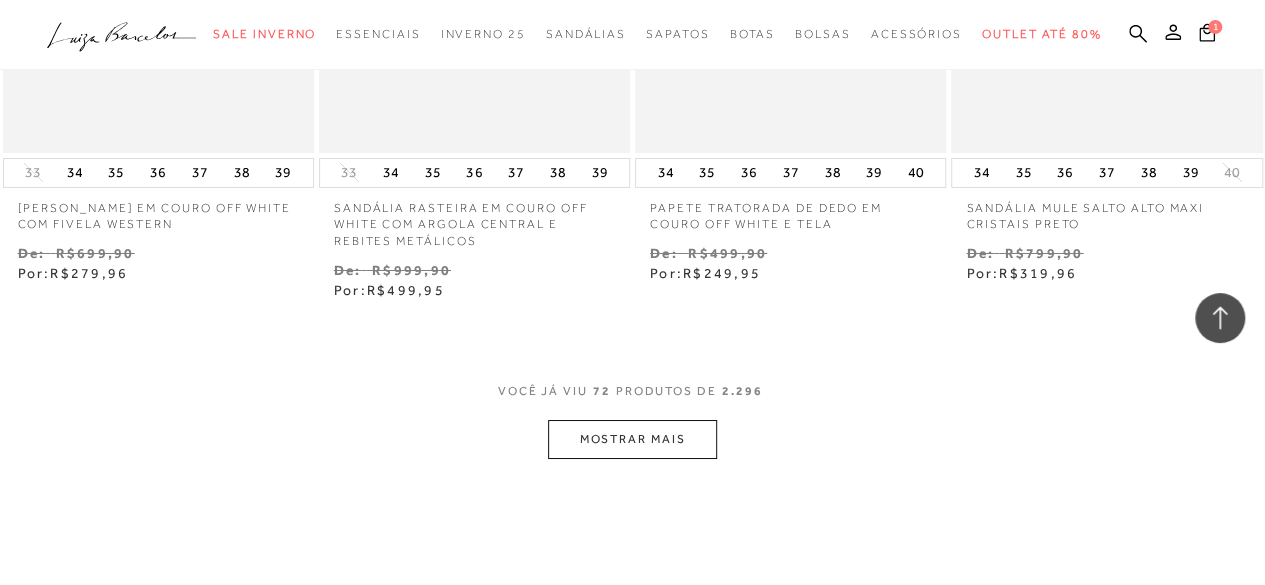 scroll, scrollTop: 11300, scrollLeft: 0, axis: vertical 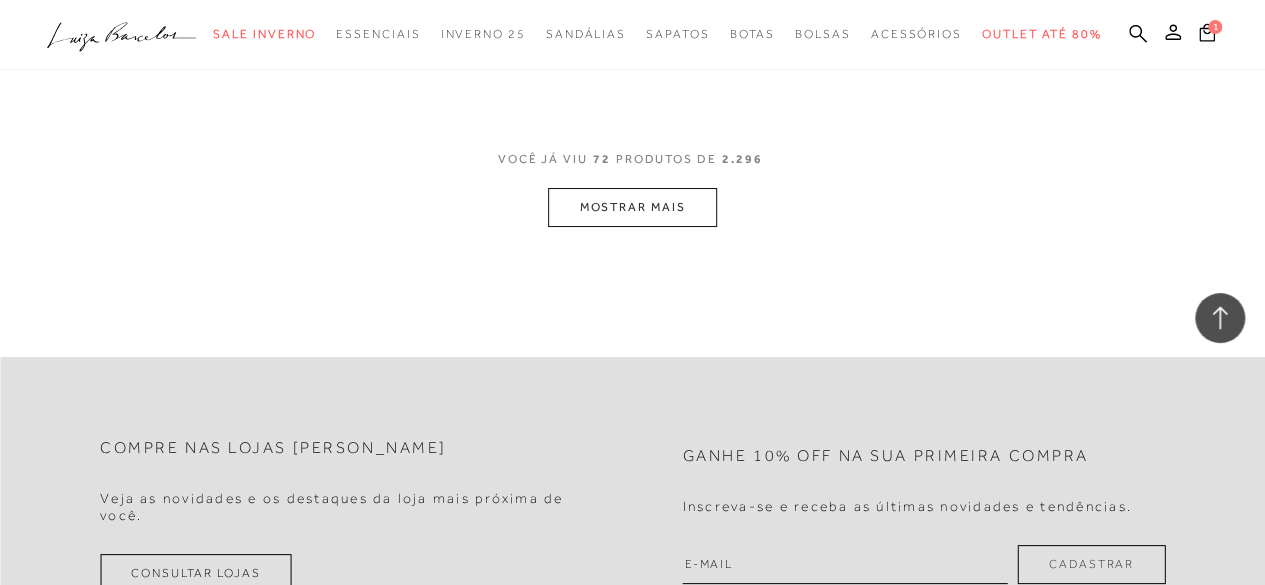click on "MOSTRAR MAIS" at bounding box center (632, 207) 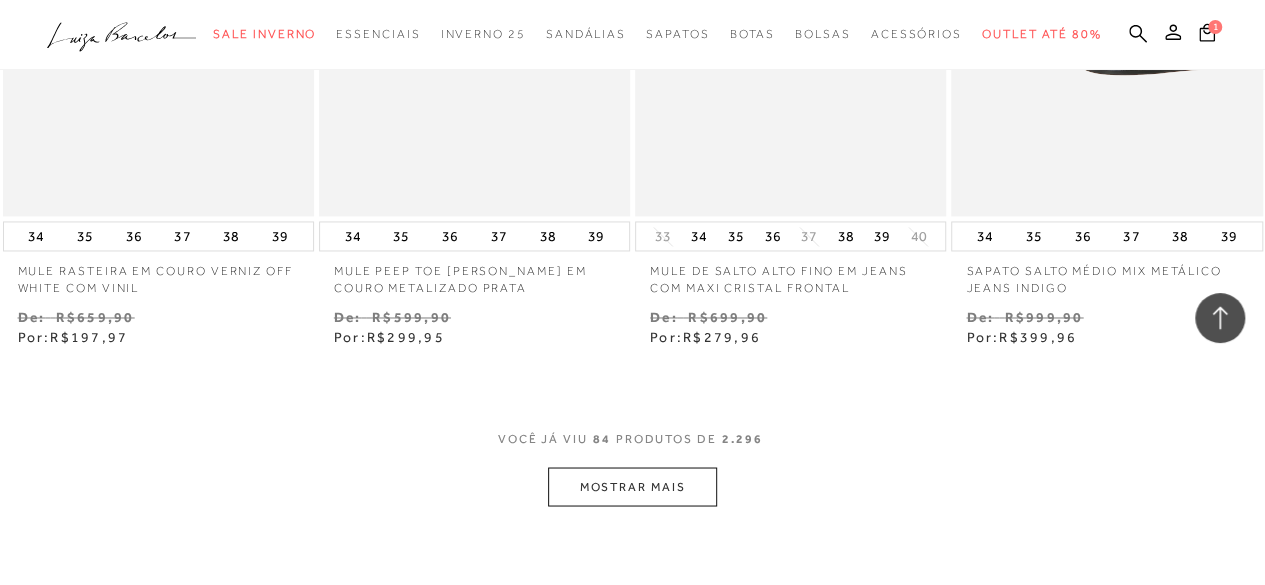 scroll, scrollTop: 12900, scrollLeft: 0, axis: vertical 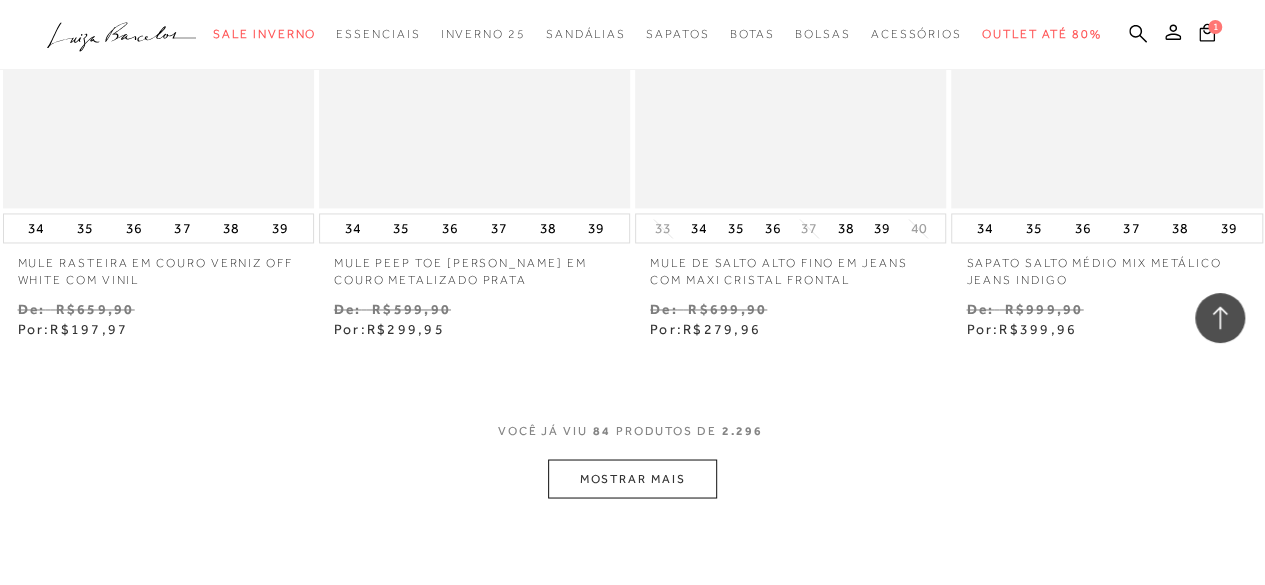 click on "MOSTRAR MAIS" at bounding box center (632, 478) 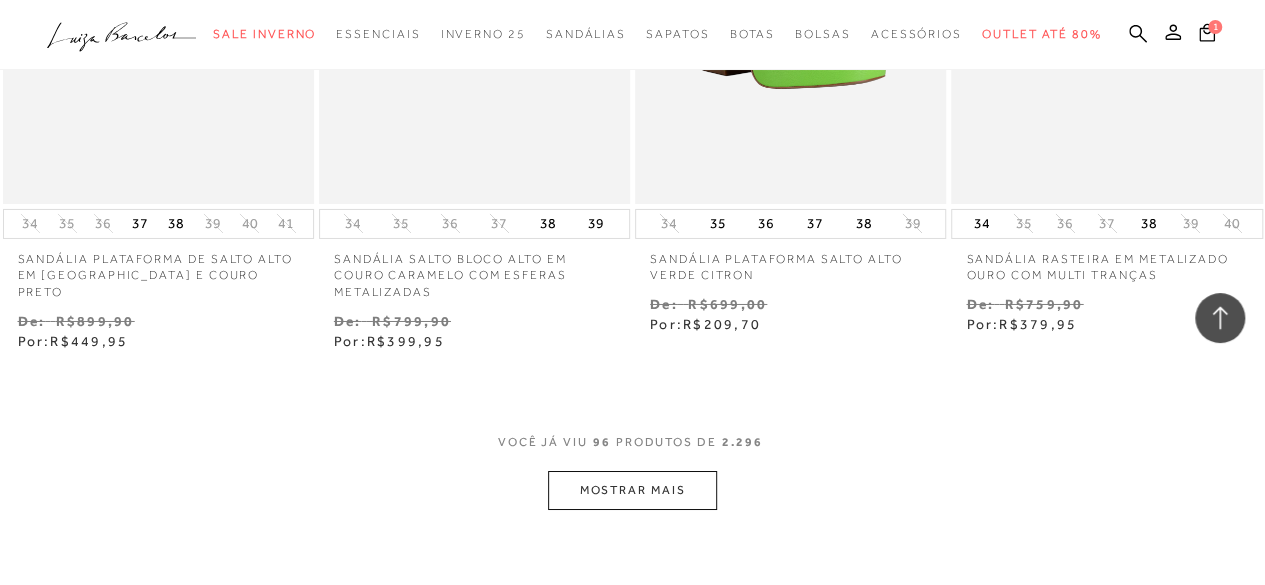 scroll, scrollTop: 14800, scrollLeft: 0, axis: vertical 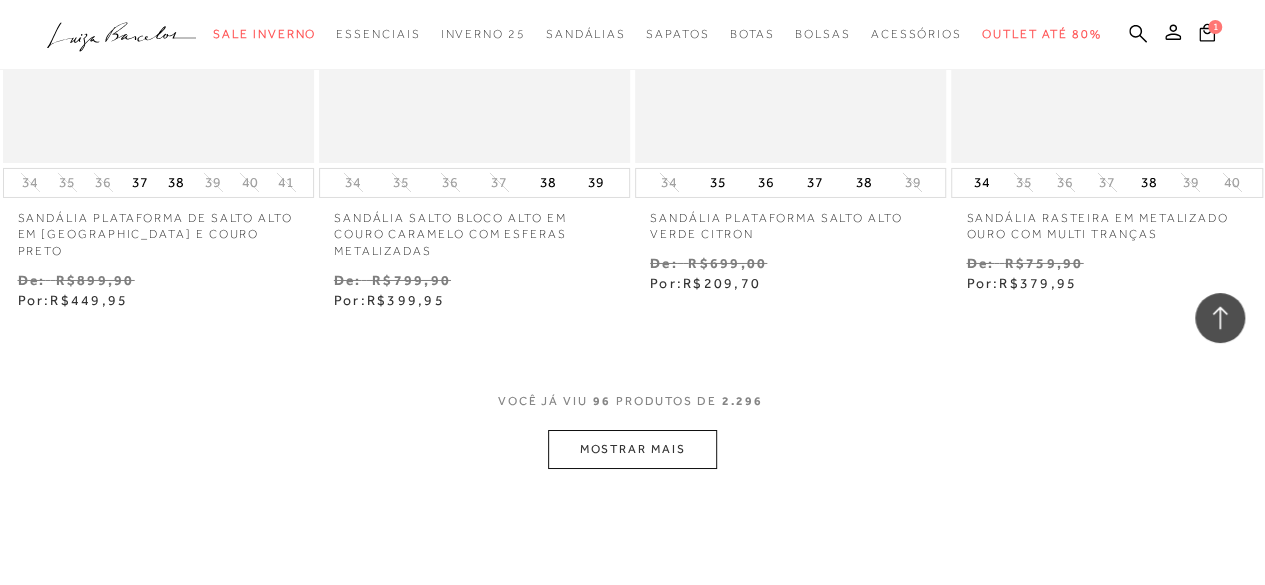 click on "MOSTRAR MAIS" at bounding box center [632, 449] 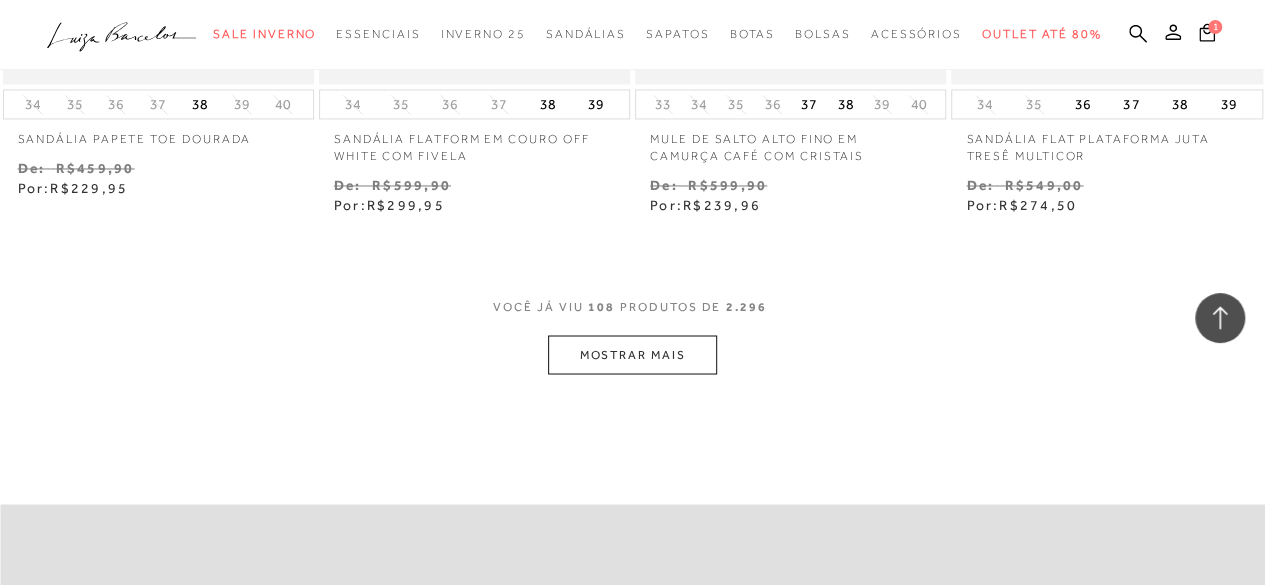 scroll, scrollTop: 16800, scrollLeft: 0, axis: vertical 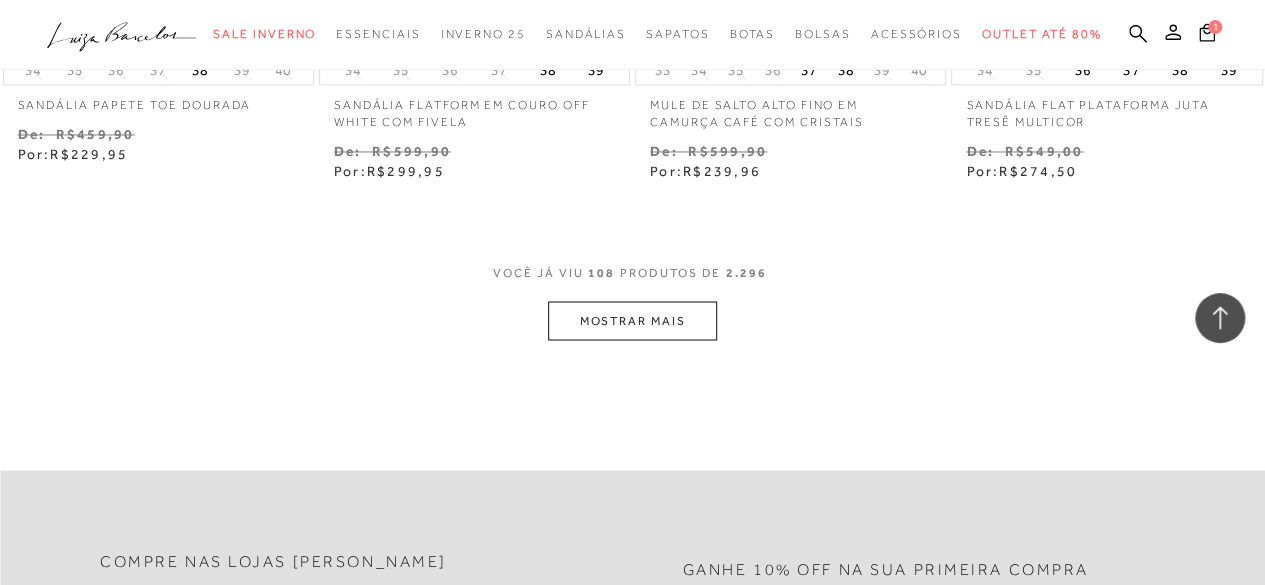 click on "MOSTRAR MAIS" at bounding box center [632, 320] 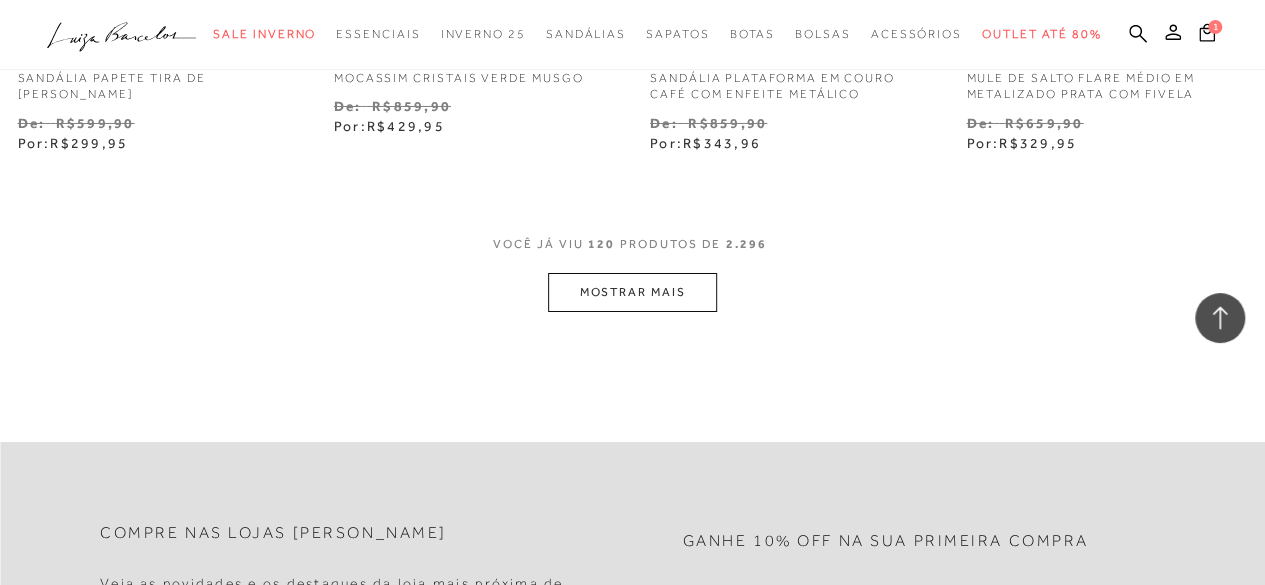 scroll, scrollTop: 18800, scrollLeft: 0, axis: vertical 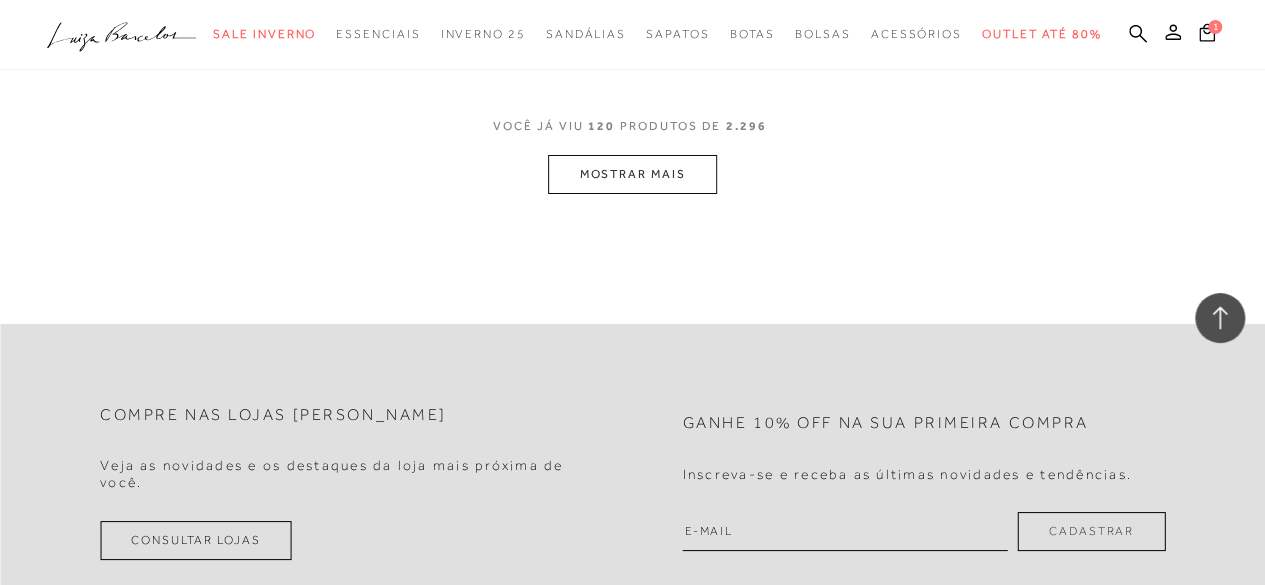 click on "MOSTRAR MAIS" at bounding box center (632, 174) 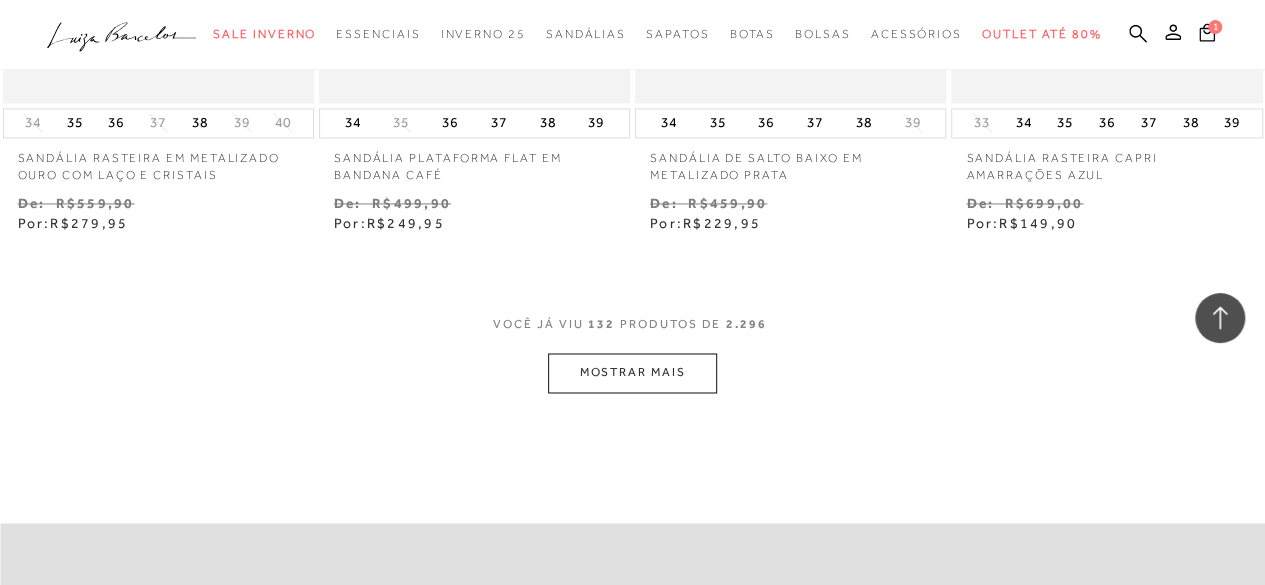 scroll, scrollTop: 20500, scrollLeft: 0, axis: vertical 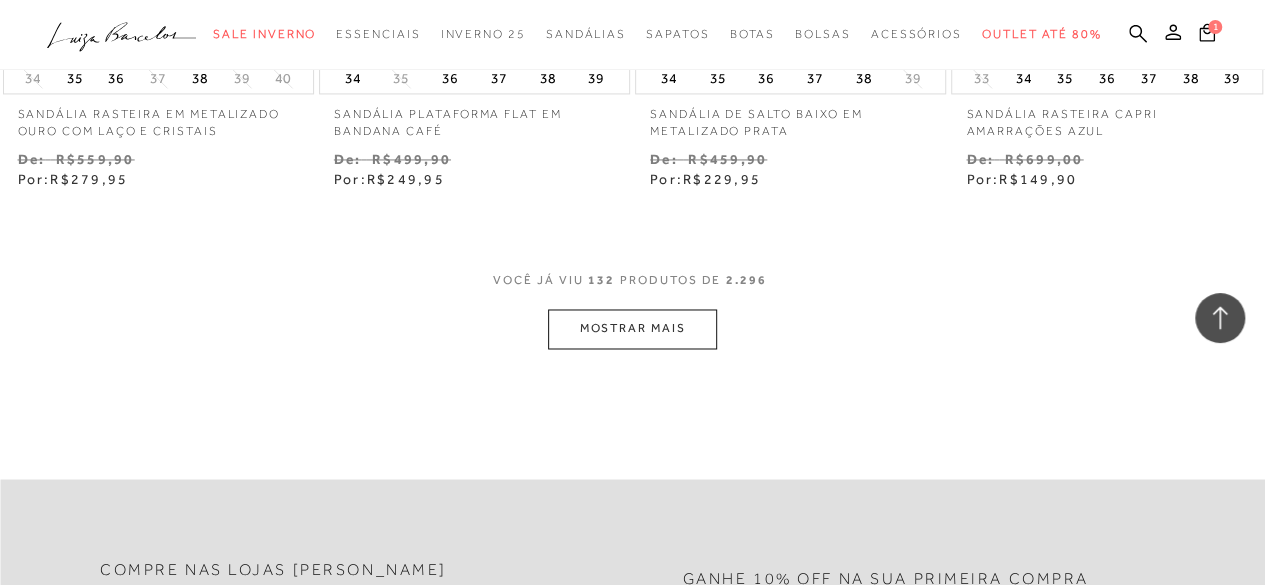 click on "MOSTRAR MAIS" at bounding box center [632, 328] 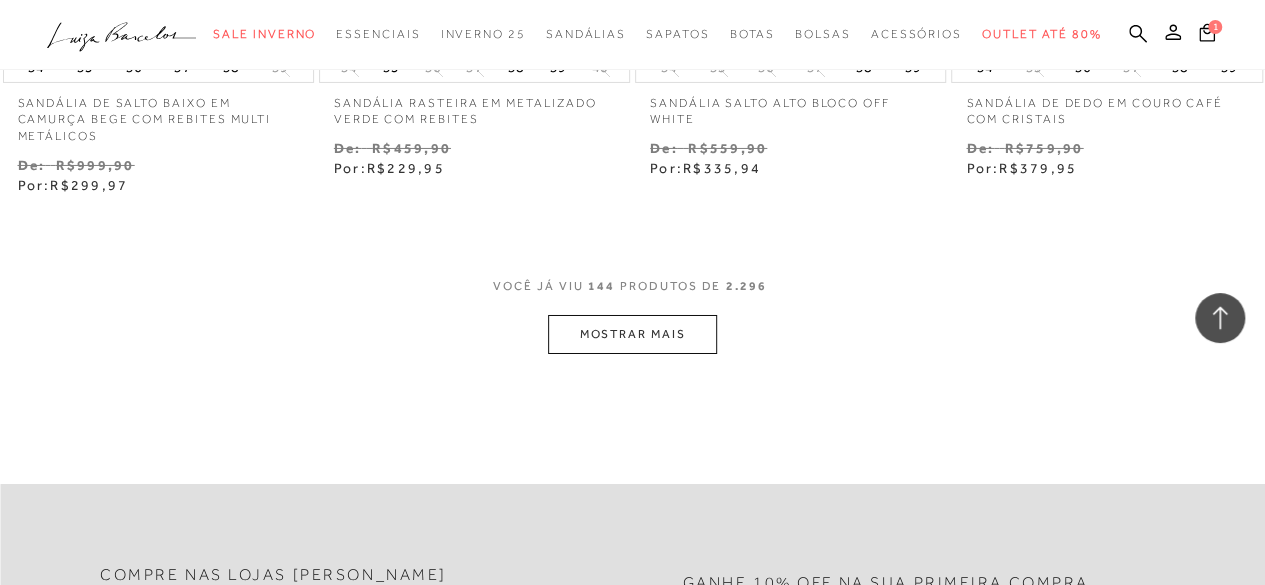 scroll, scrollTop: 22400, scrollLeft: 0, axis: vertical 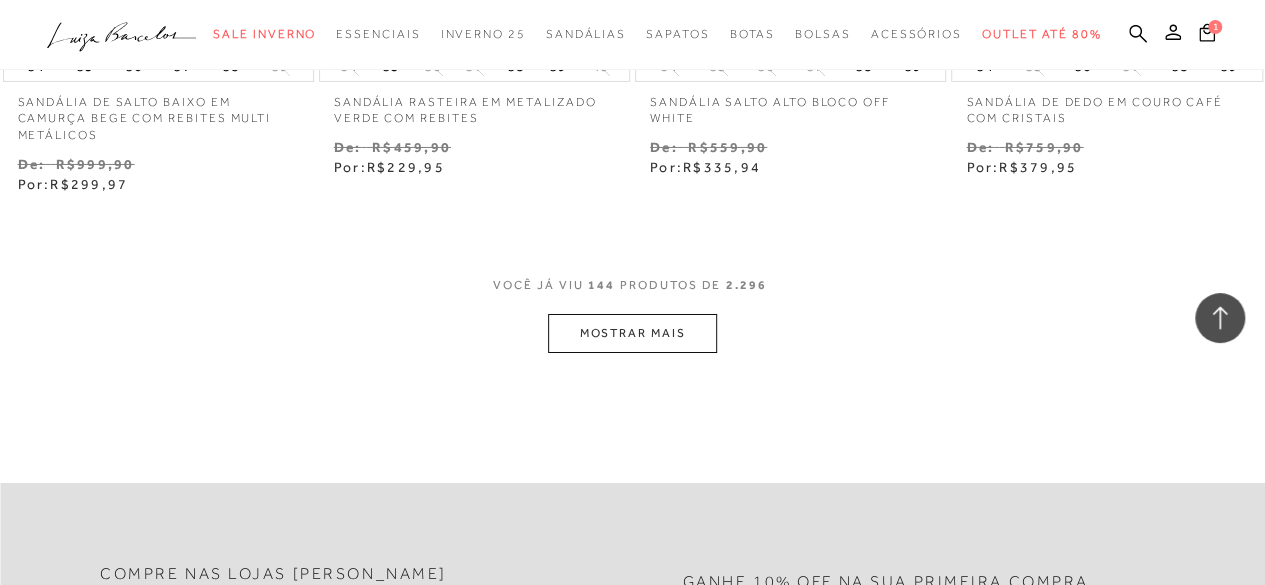 click on "MOSTRAR MAIS" at bounding box center [632, 333] 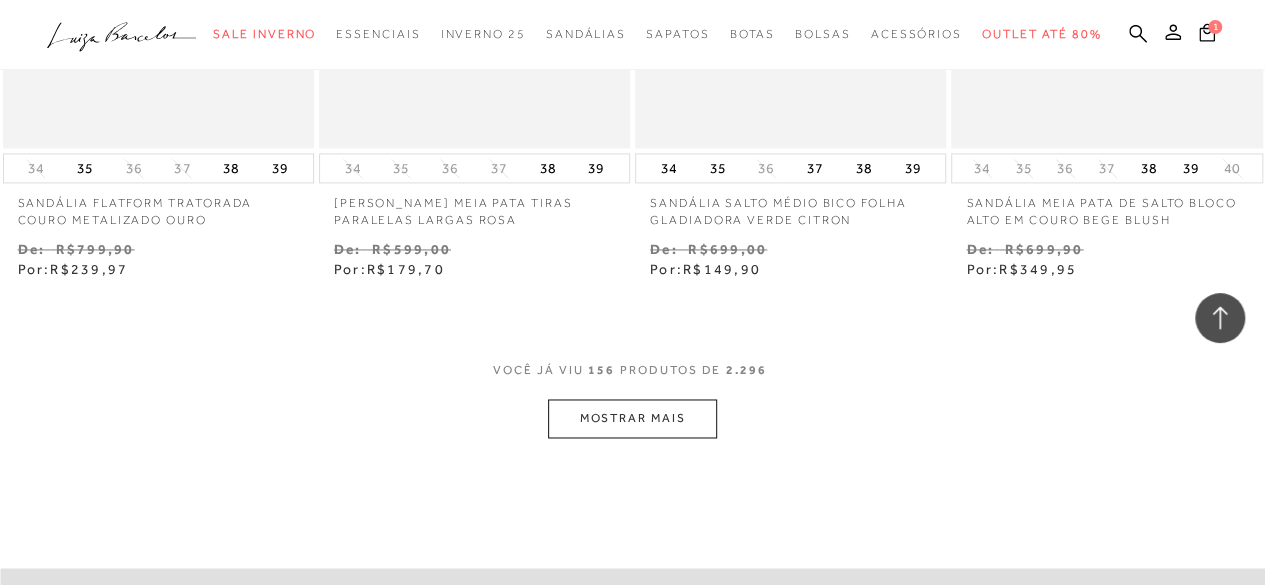 scroll, scrollTop: 24300, scrollLeft: 0, axis: vertical 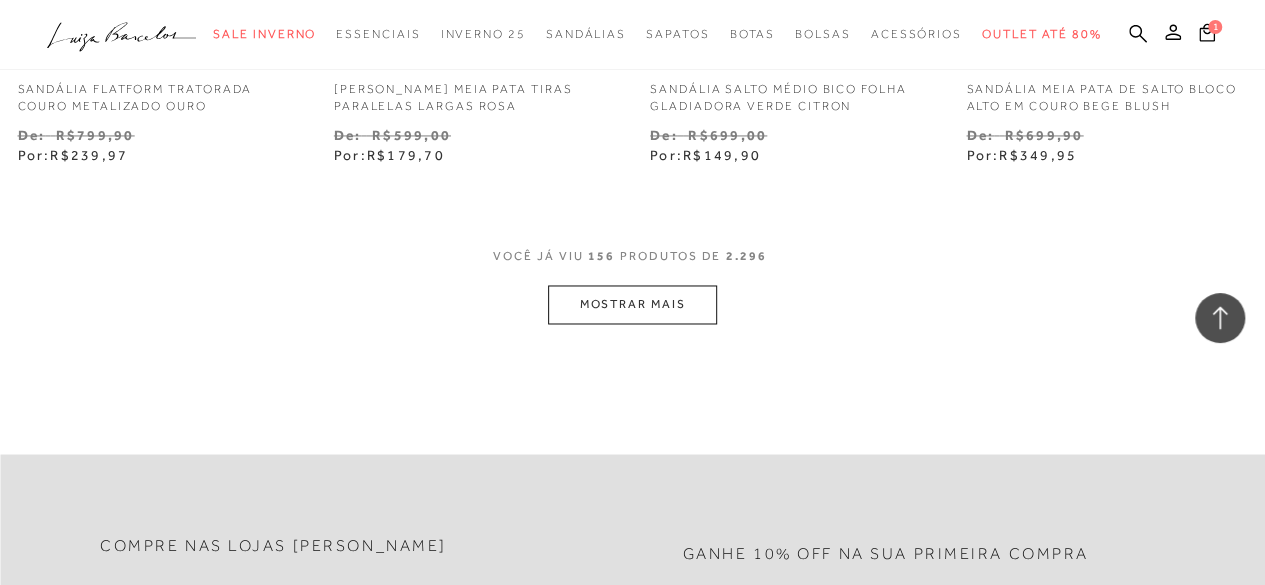 click on "MOSTRAR MAIS" at bounding box center [632, 304] 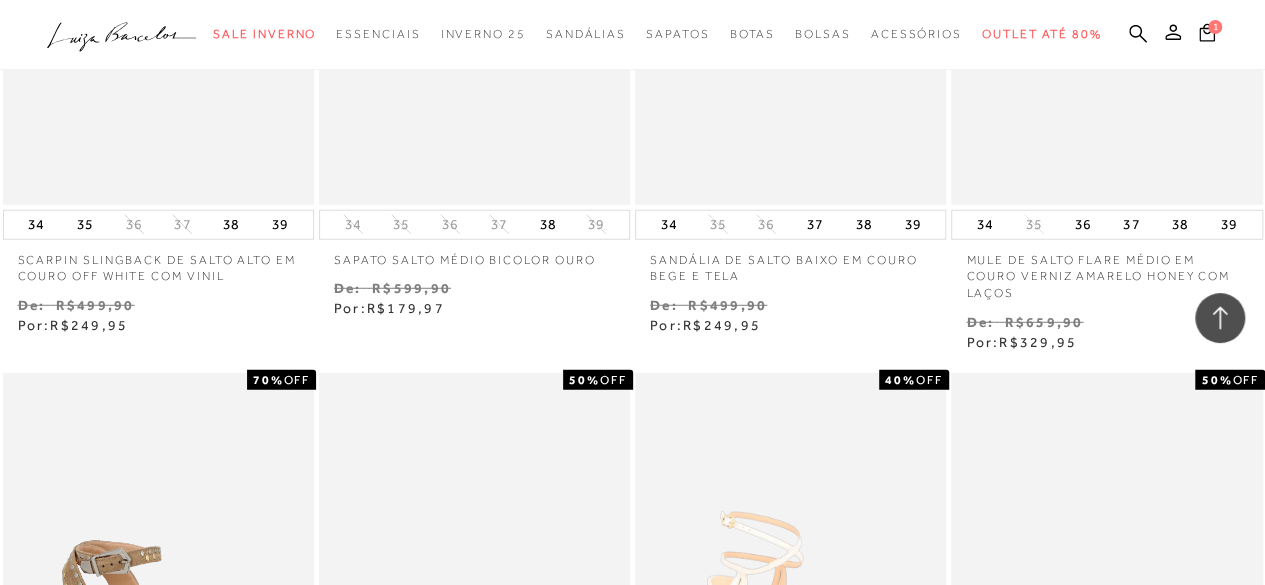scroll, scrollTop: 21100, scrollLeft: 0, axis: vertical 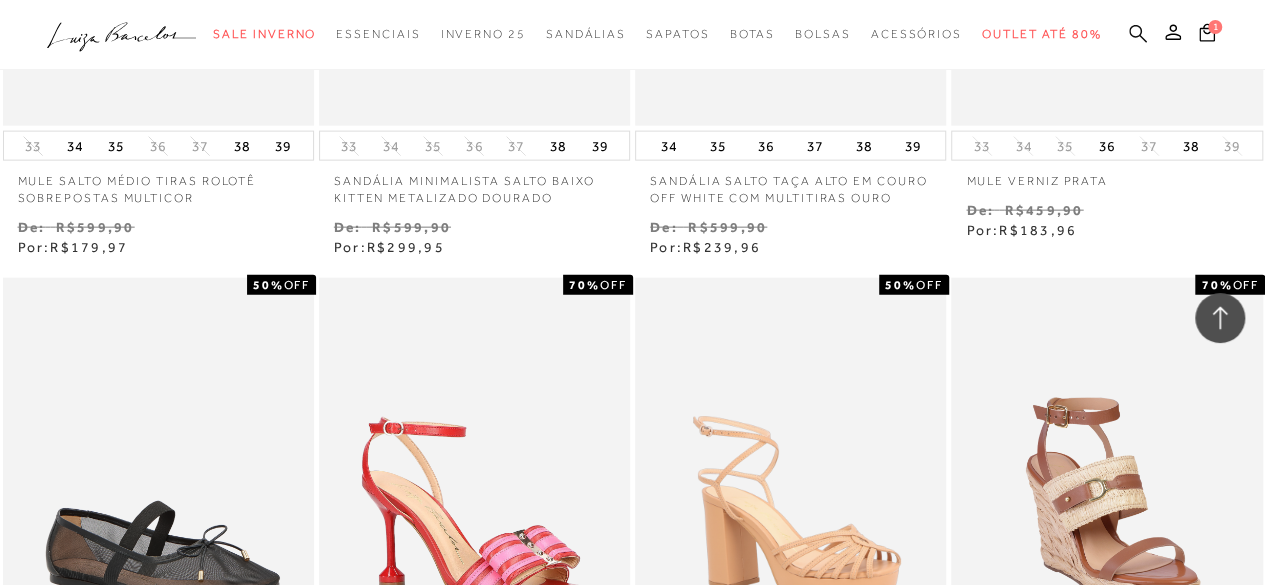 click 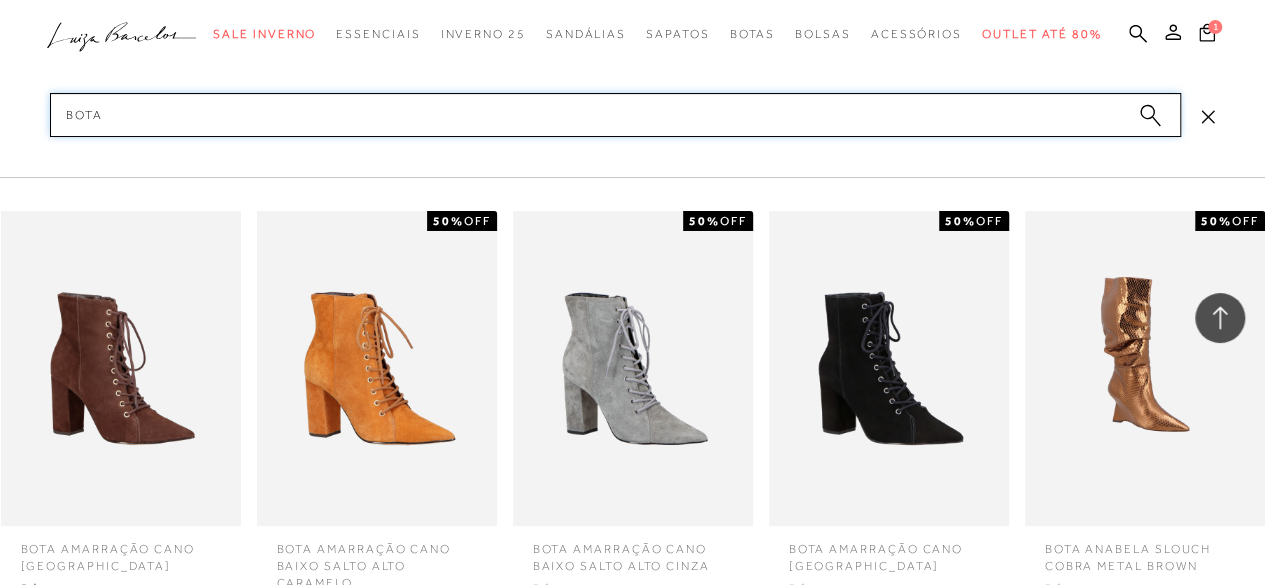 type on "bota" 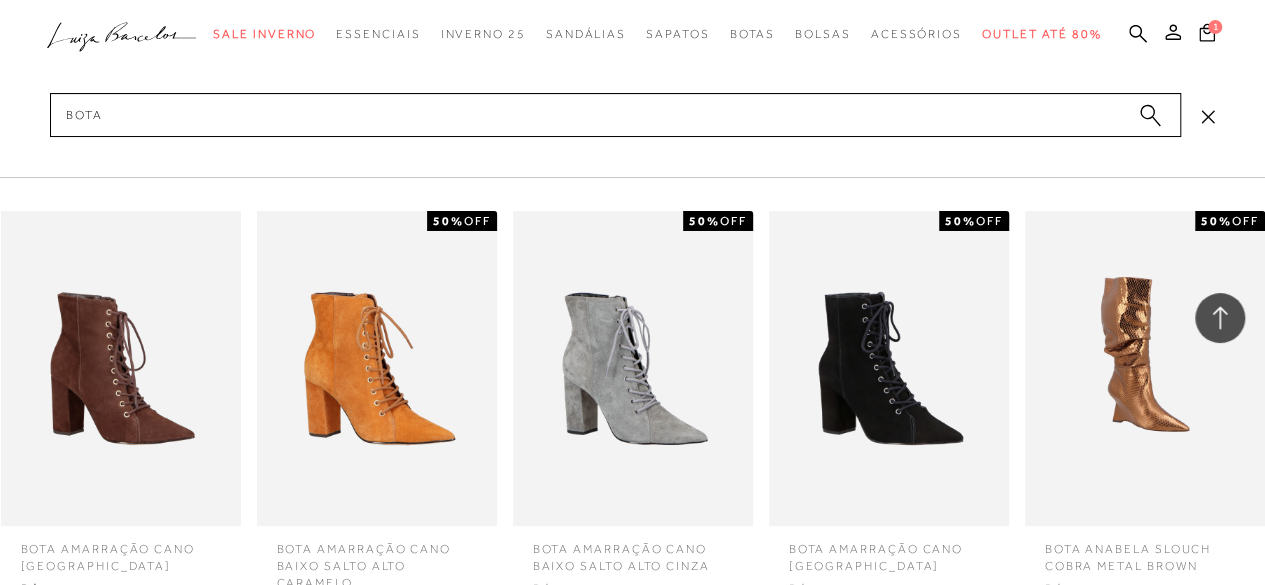 click 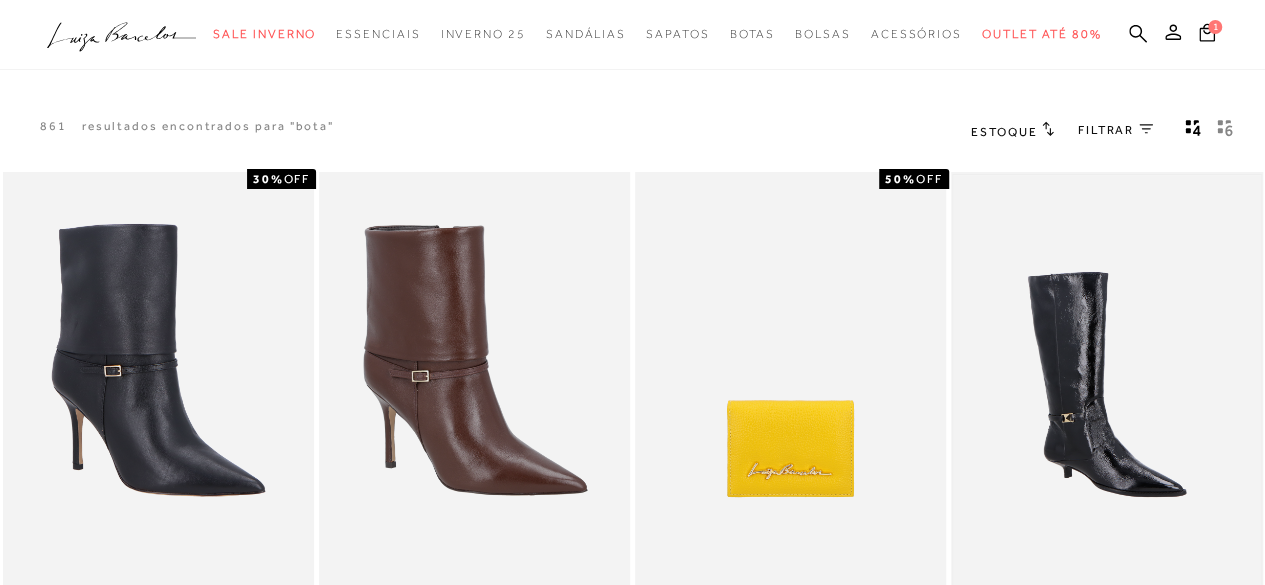 scroll, scrollTop: 0, scrollLeft: 0, axis: both 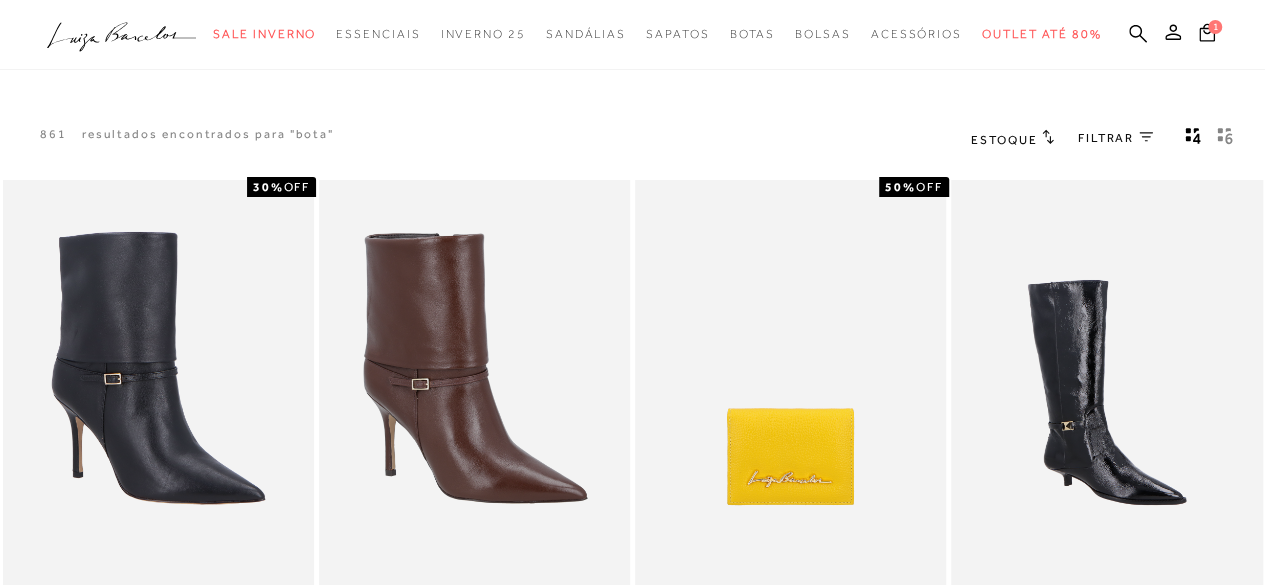 click 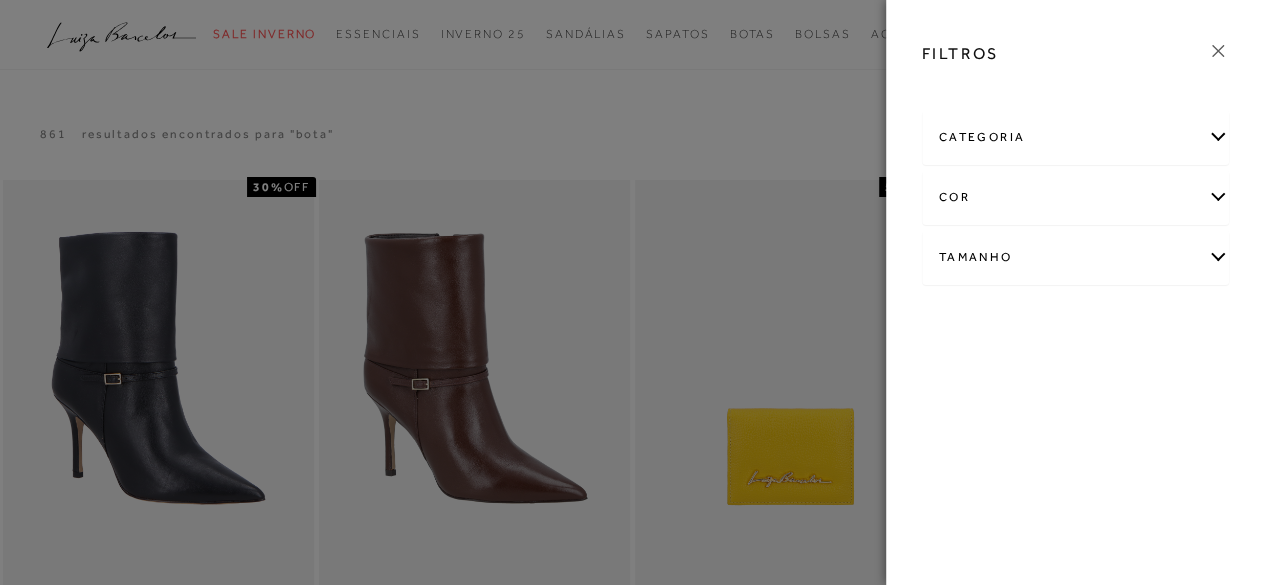 click on "Tamanho" at bounding box center [1076, 257] 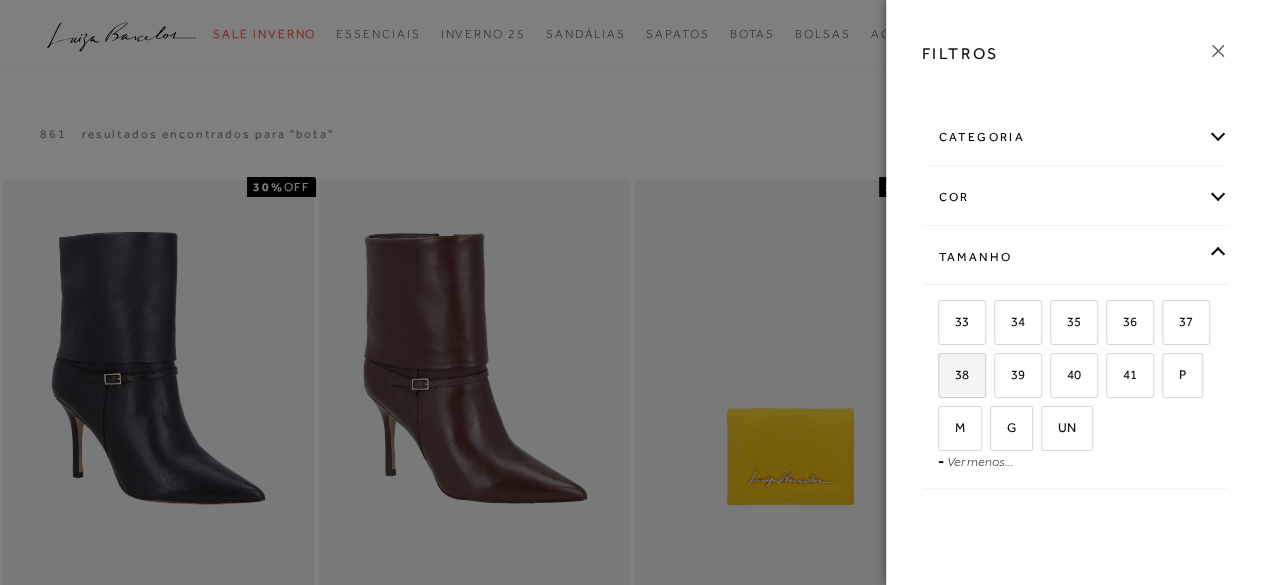 click on "38" at bounding box center (954, 374) 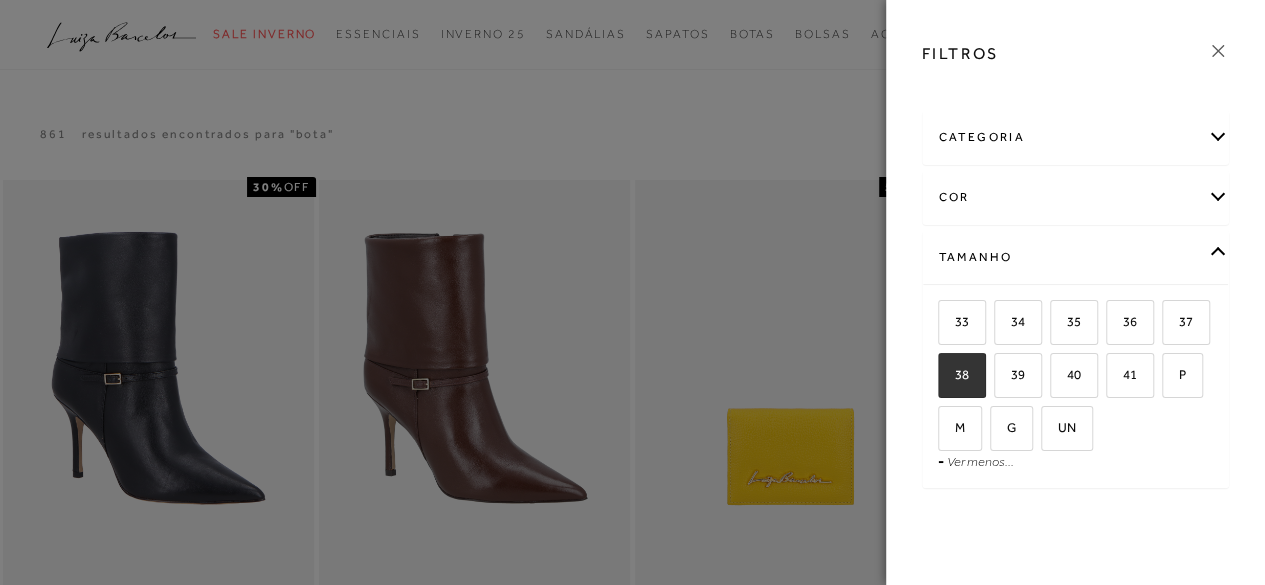 checkbox on "true" 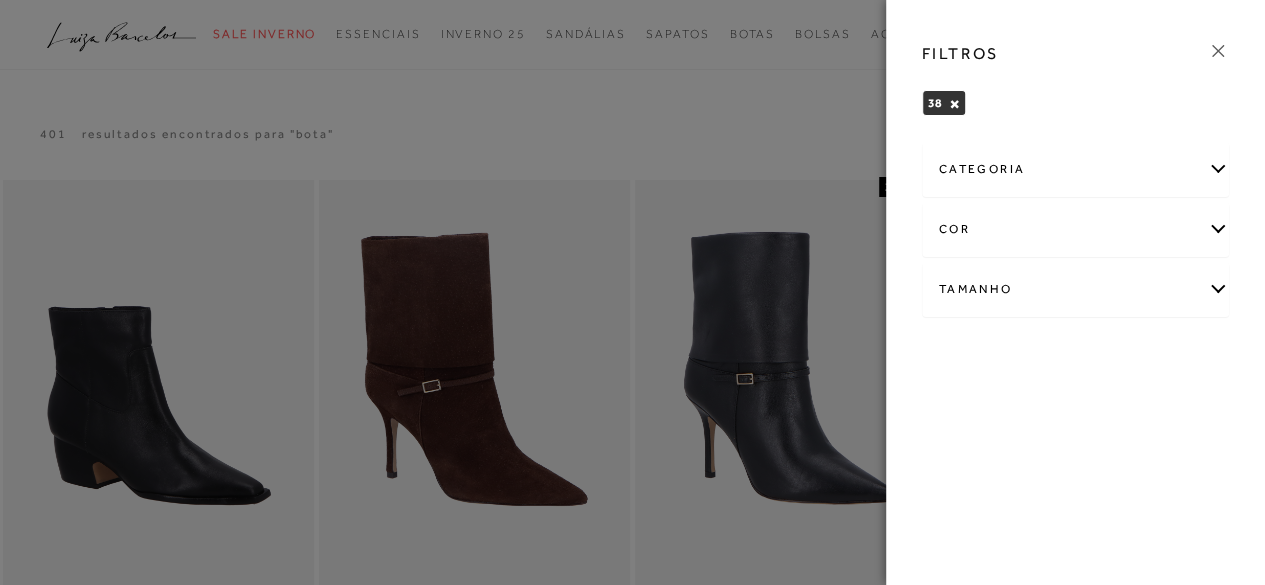 click on "categoria" at bounding box center [1076, 169] 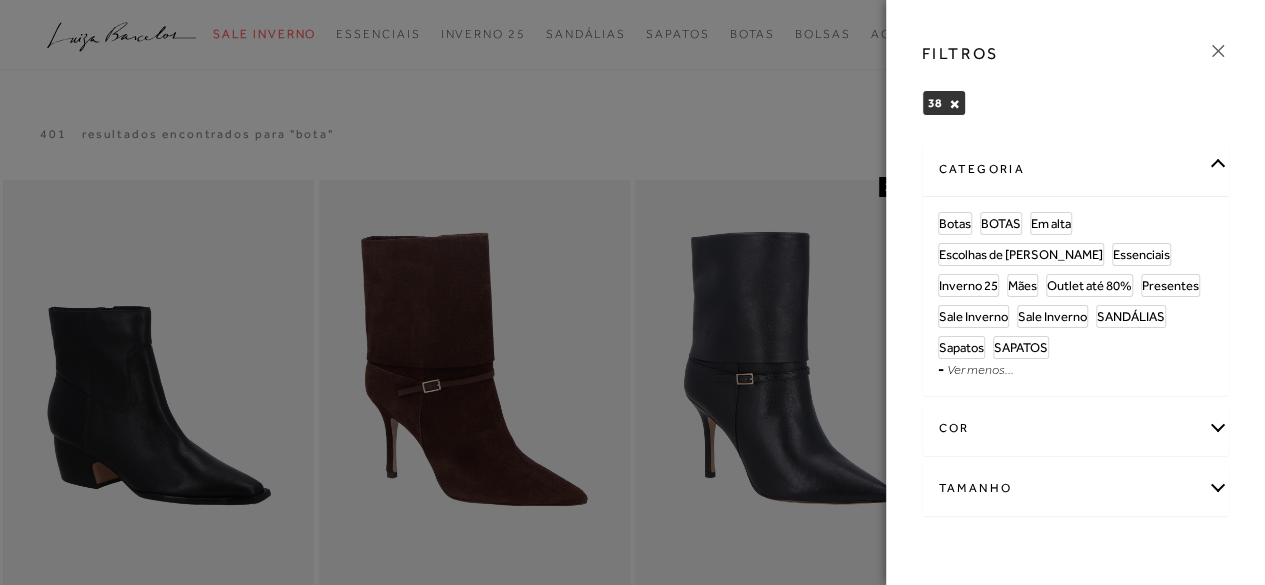 click 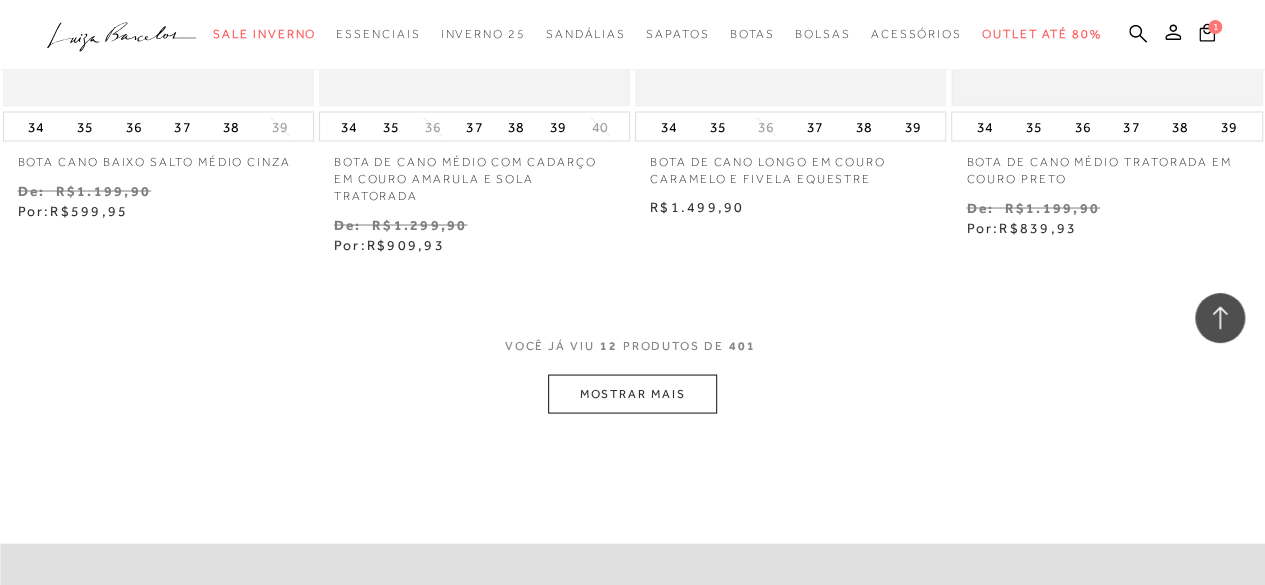 scroll, scrollTop: 1800, scrollLeft: 0, axis: vertical 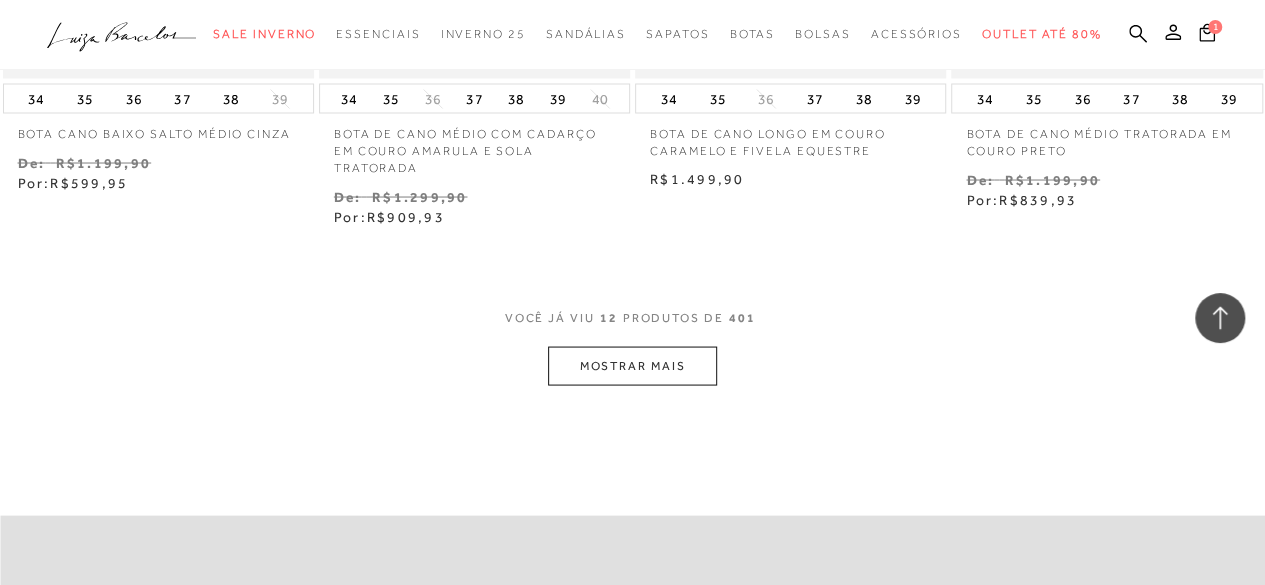 click on "MOSTRAR MAIS" at bounding box center [632, 365] 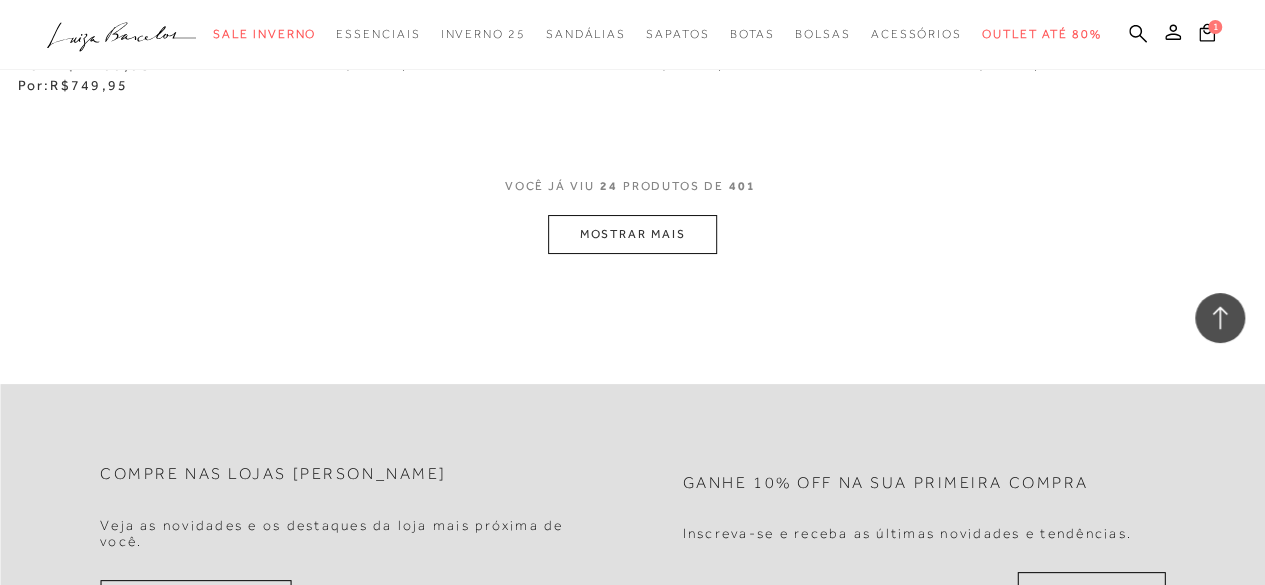 scroll, scrollTop: 3800, scrollLeft: 0, axis: vertical 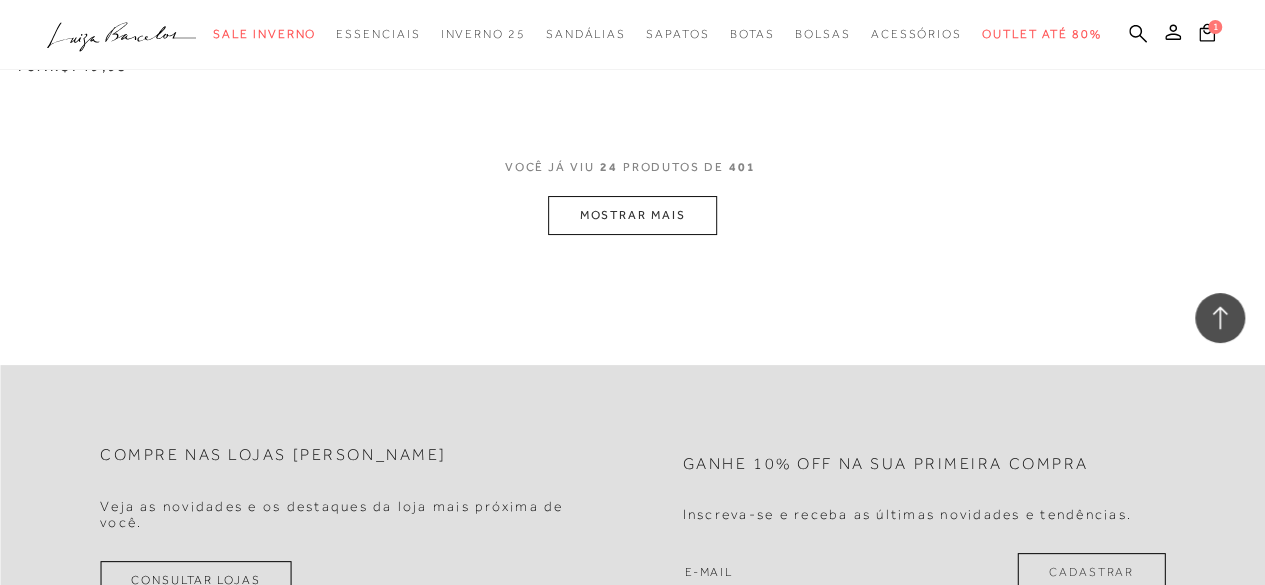 click on "MOSTRAR MAIS" at bounding box center (632, 215) 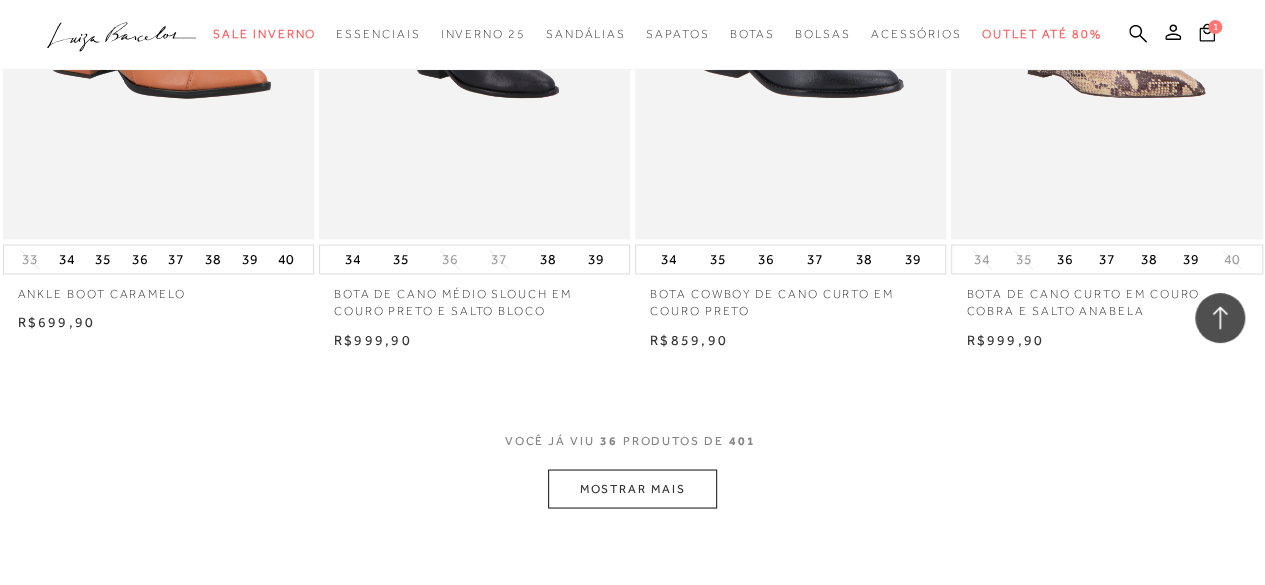 scroll, scrollTop: 5400, scrollLeft: 0, axis: vertical 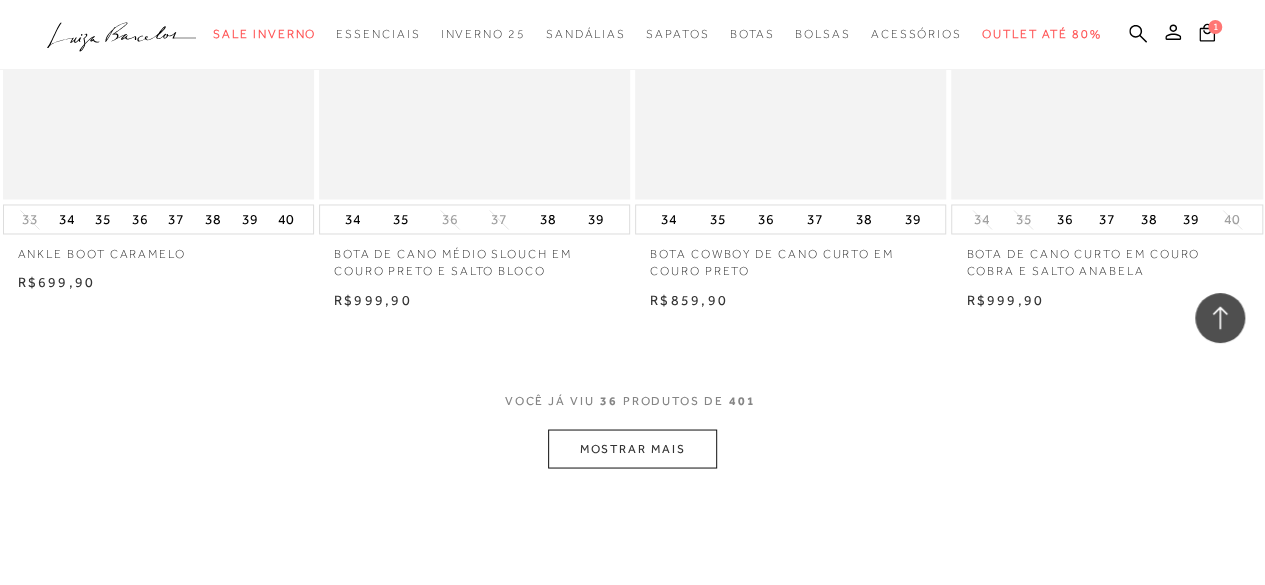click on "MOSTRAR MAIS" at bounding box center (632, 448) 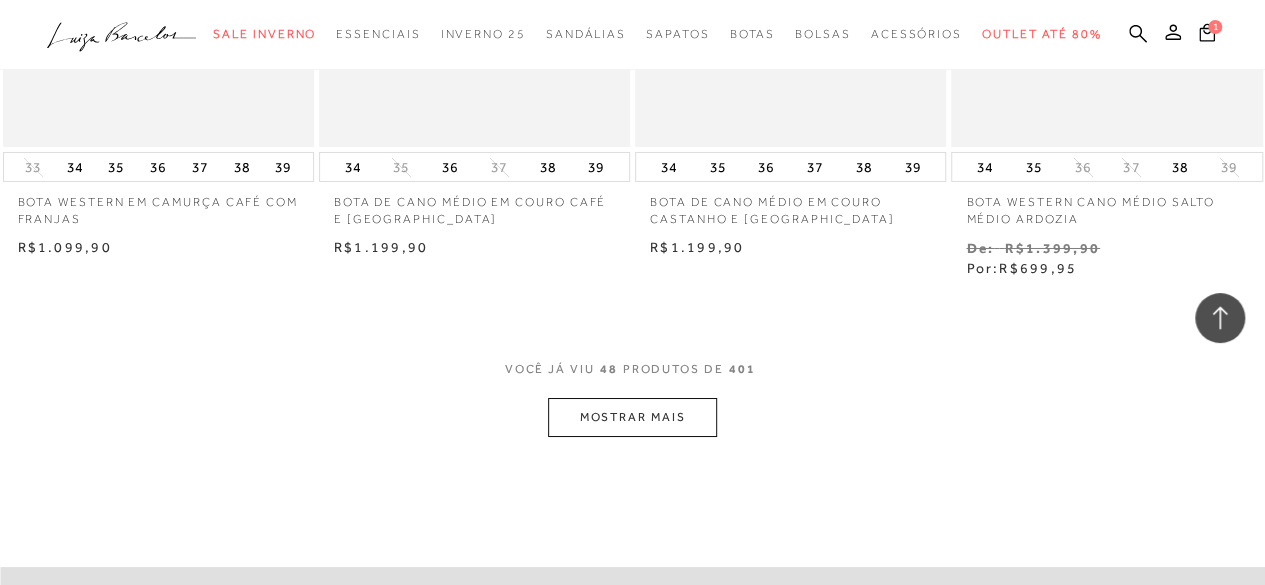 scroll, scrollTop: 7300, scrollLeft: 0, axis: vertical 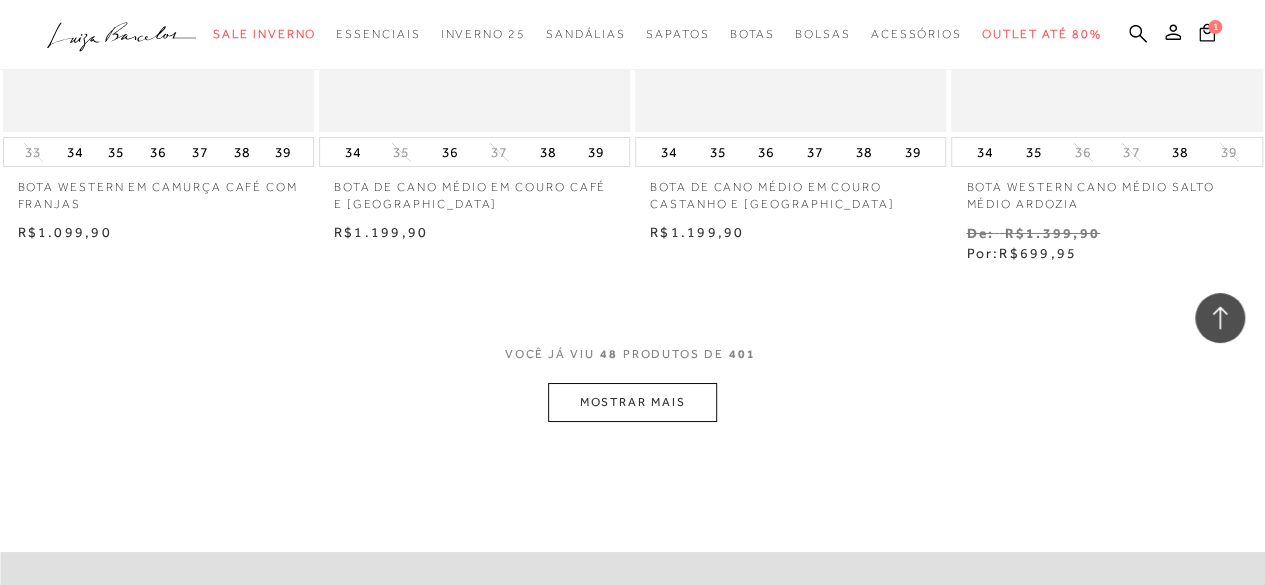 click on "MOSTRAR MAIS" at bounding box center [632, 402] 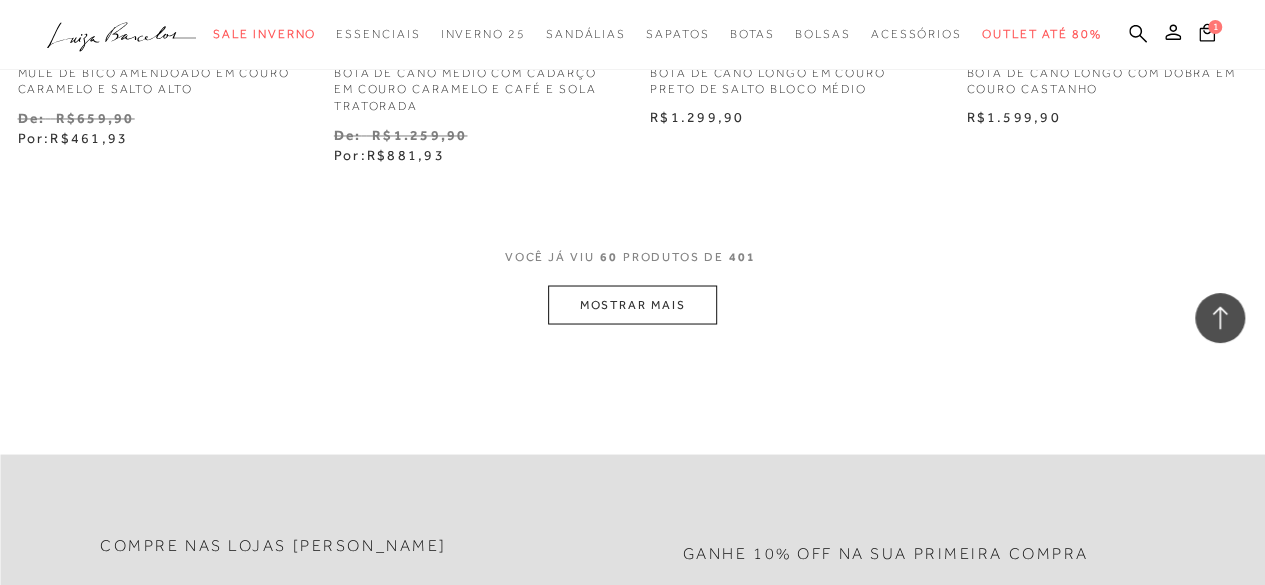 scroll, scrollTop: 9300, scrollLeft: 0, axis: vertical 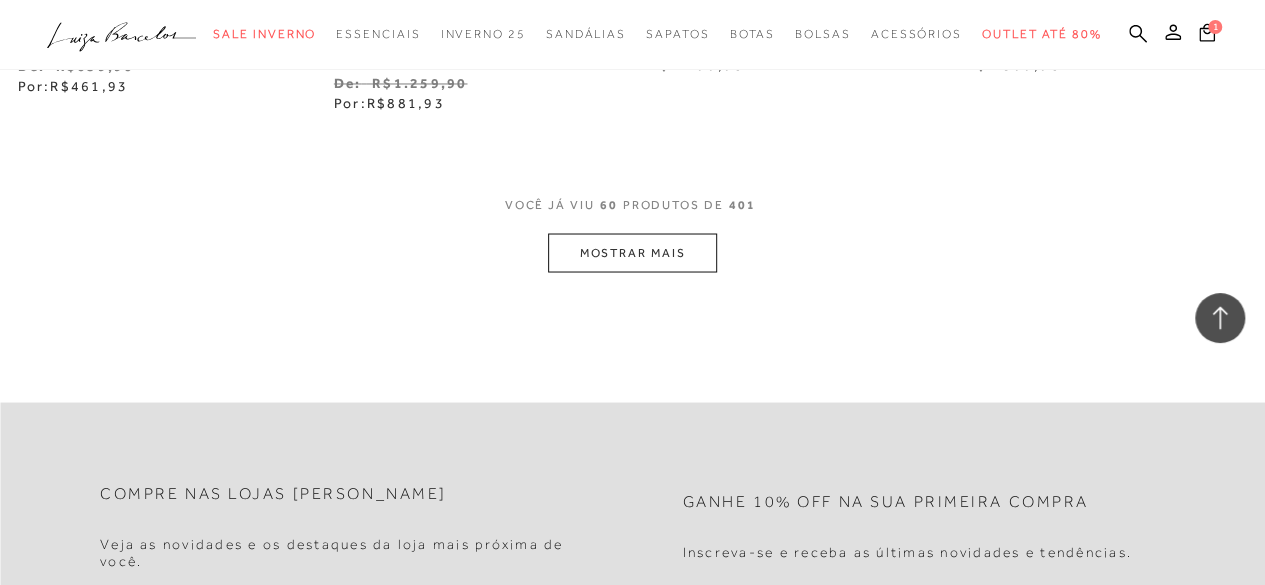 click on "MOSTRAR MAIS" at bounding box center [632, 252] 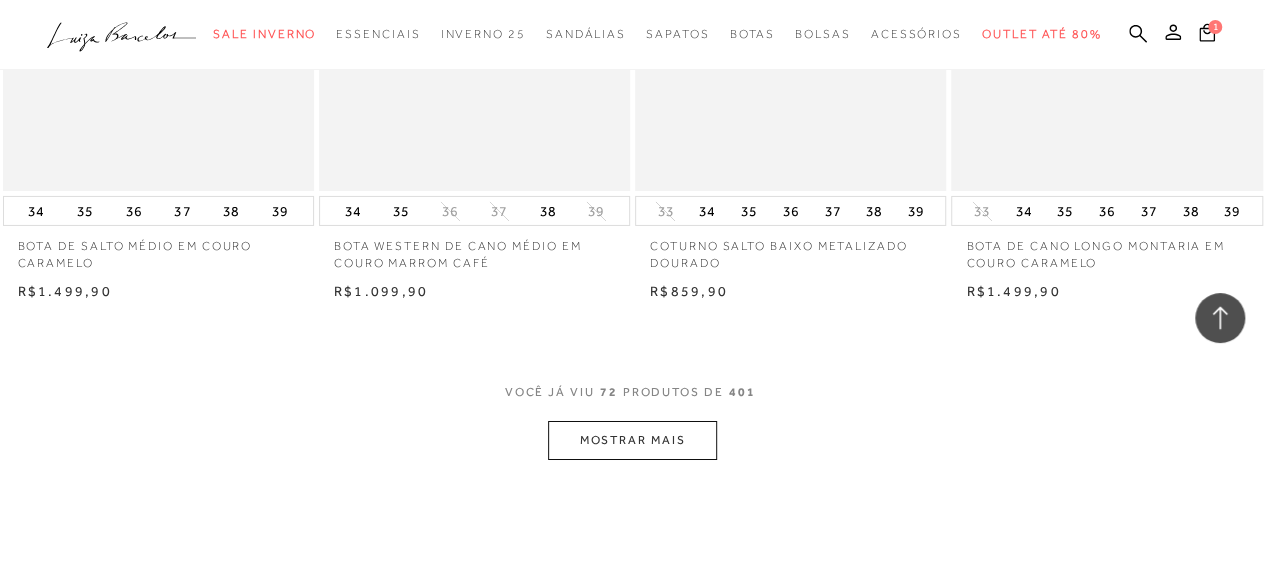 scroll, scrollTop: 11000, scrollLeft: 0, axis: vertical 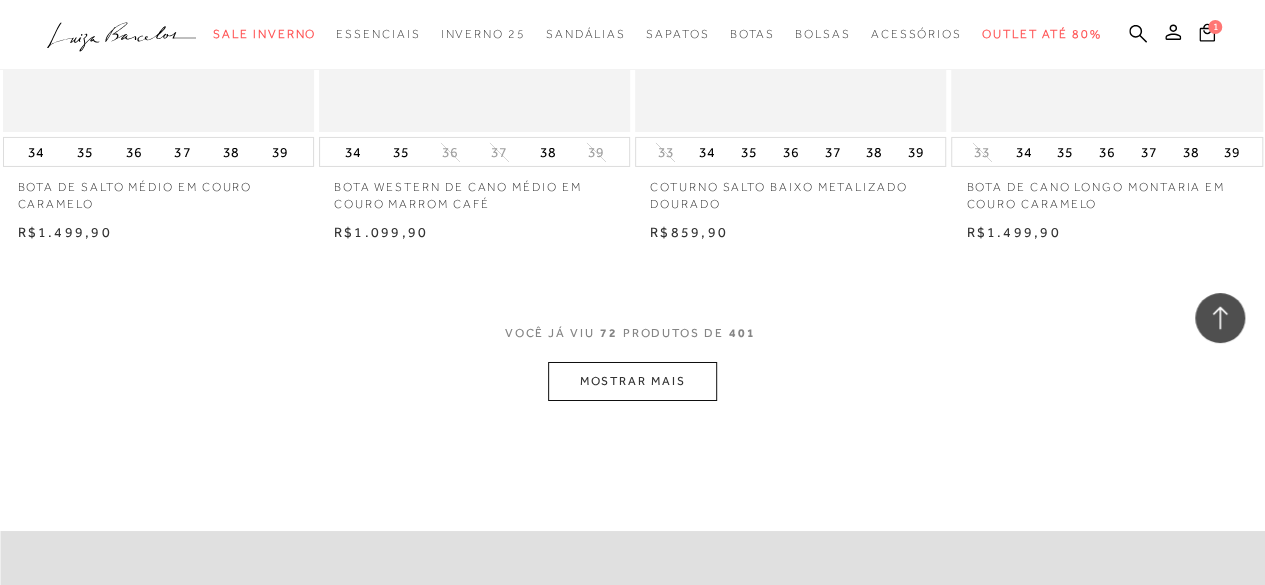 click on "MOSTRAR MAIS" at bounding box center (632, 381) 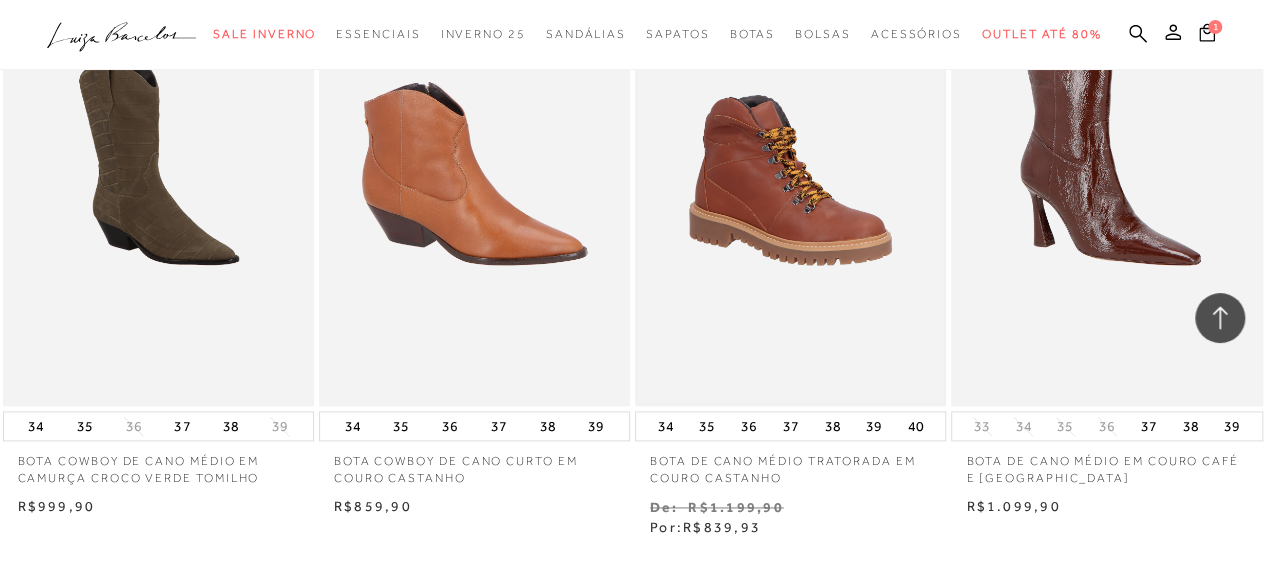 scroll, scrollTop: 12500, scrollLeft: 0, axis: vertical 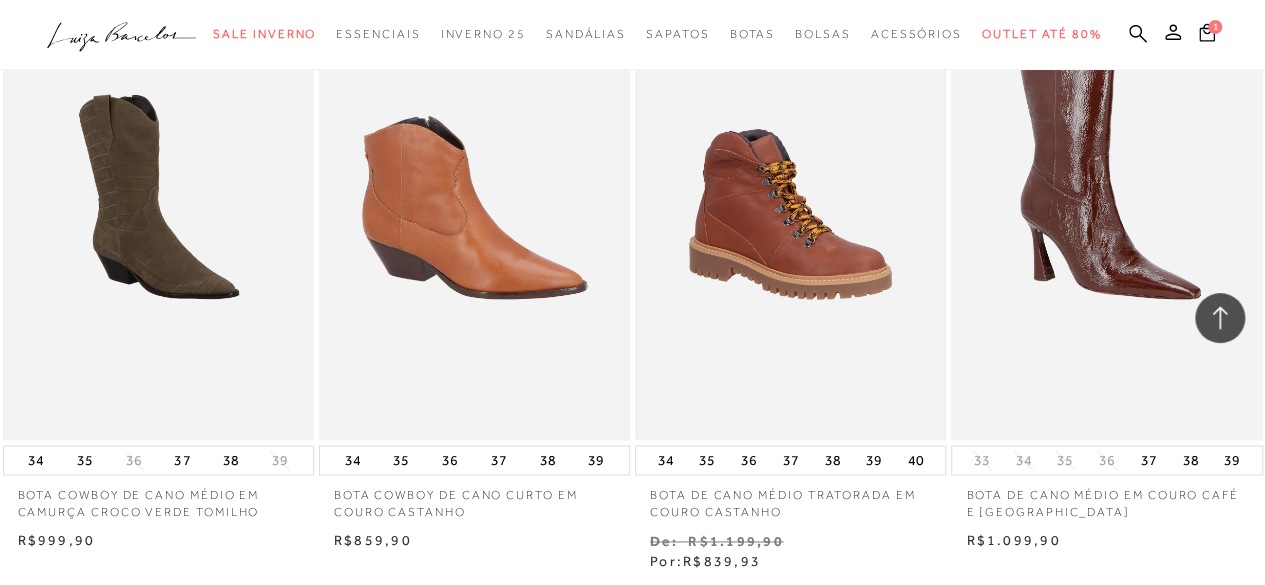 click at bounding box center (790, 207) 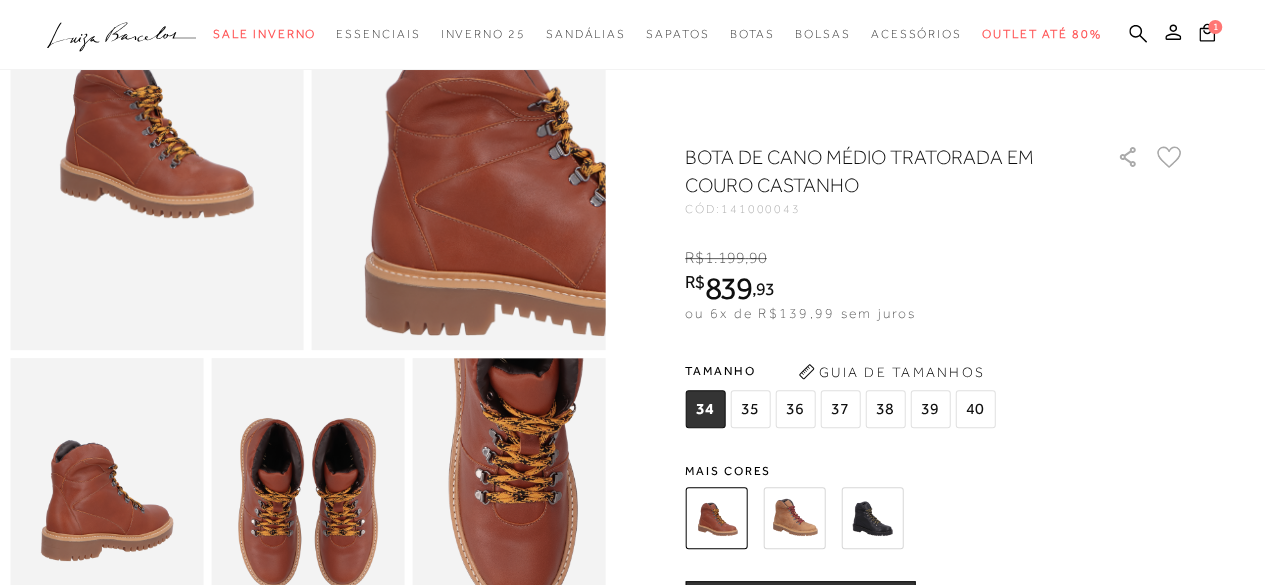 scroll, scrollTop: 300, scrollLeft: 0, axis: vertical 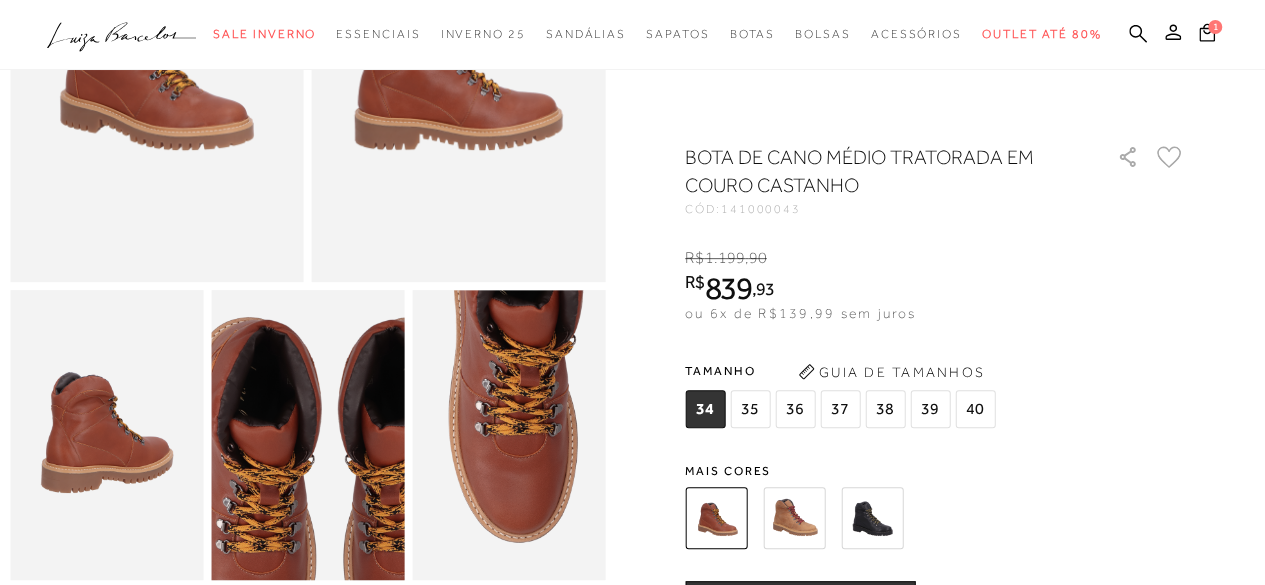 click at bounding box center (329, 486) 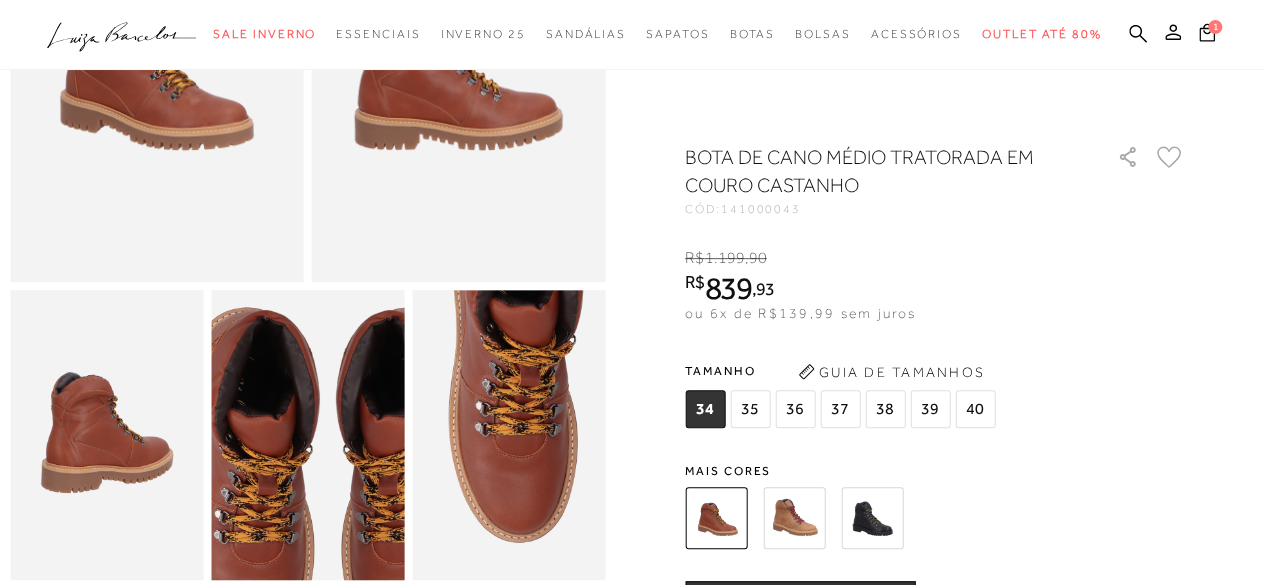 click at bounding box center (327, 476) 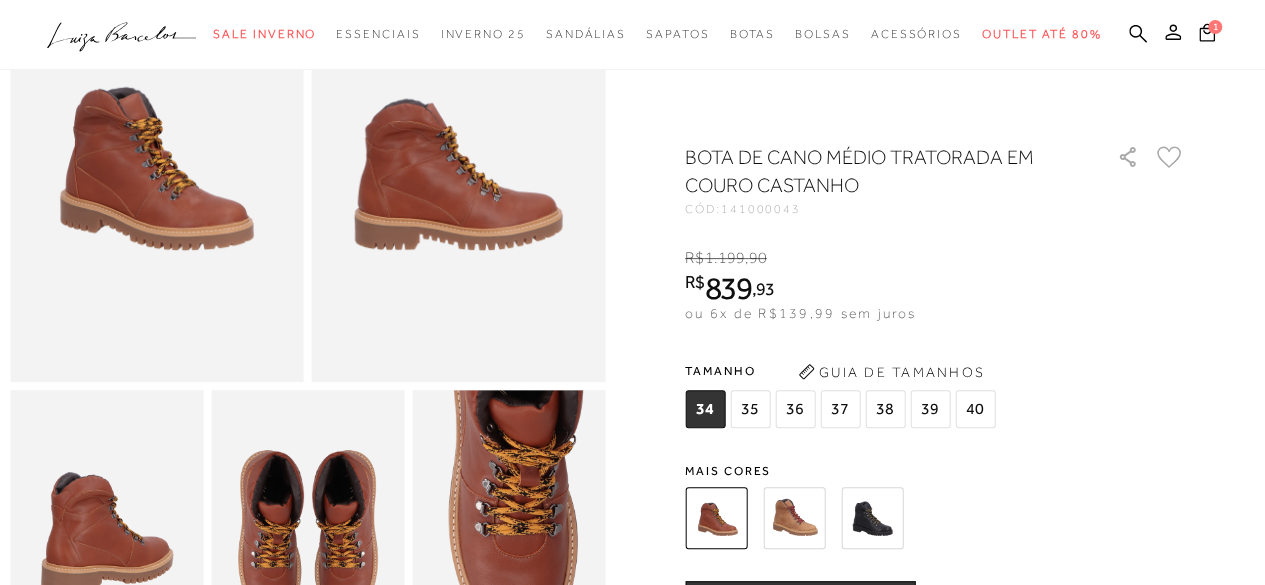 scroll, scrollTop: 400, scrollLeft: 0, axis: vertical 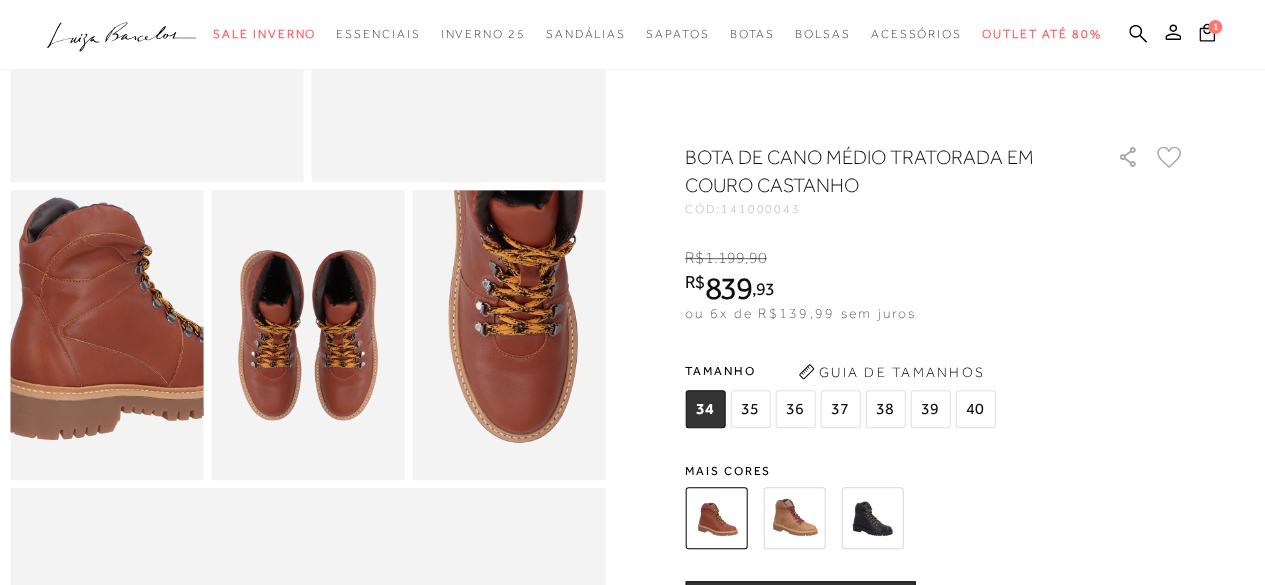 click at bounding box center (130, 323) 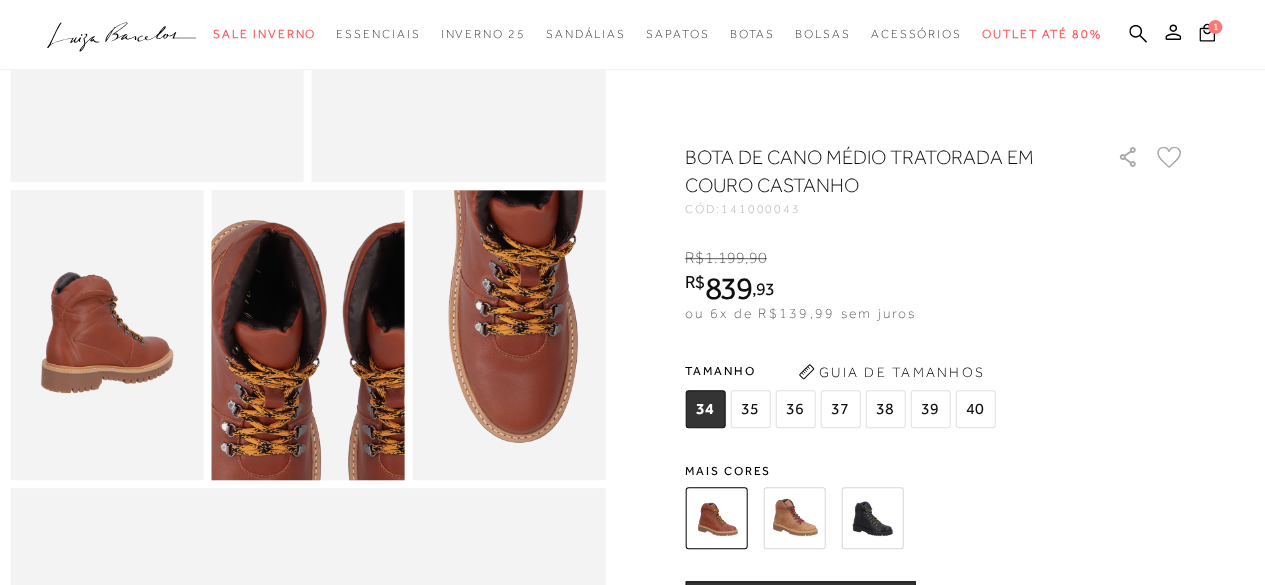 click at bounding box center (334, 389) 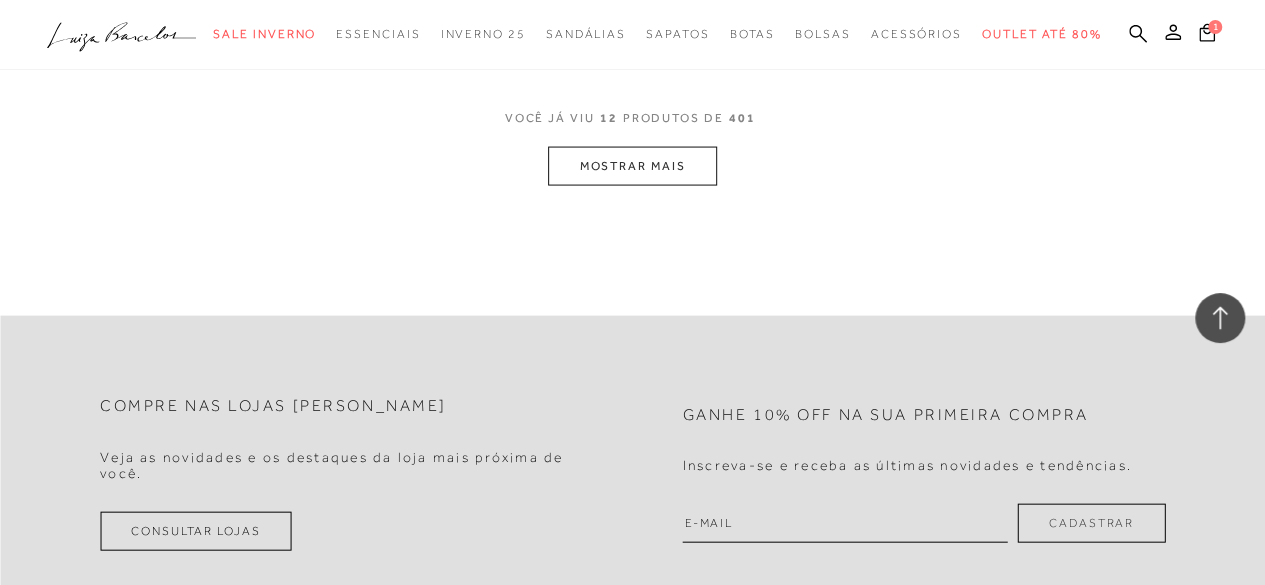 scroll, scrollTop: 2000, scrollLeft: 0, axis: vertical 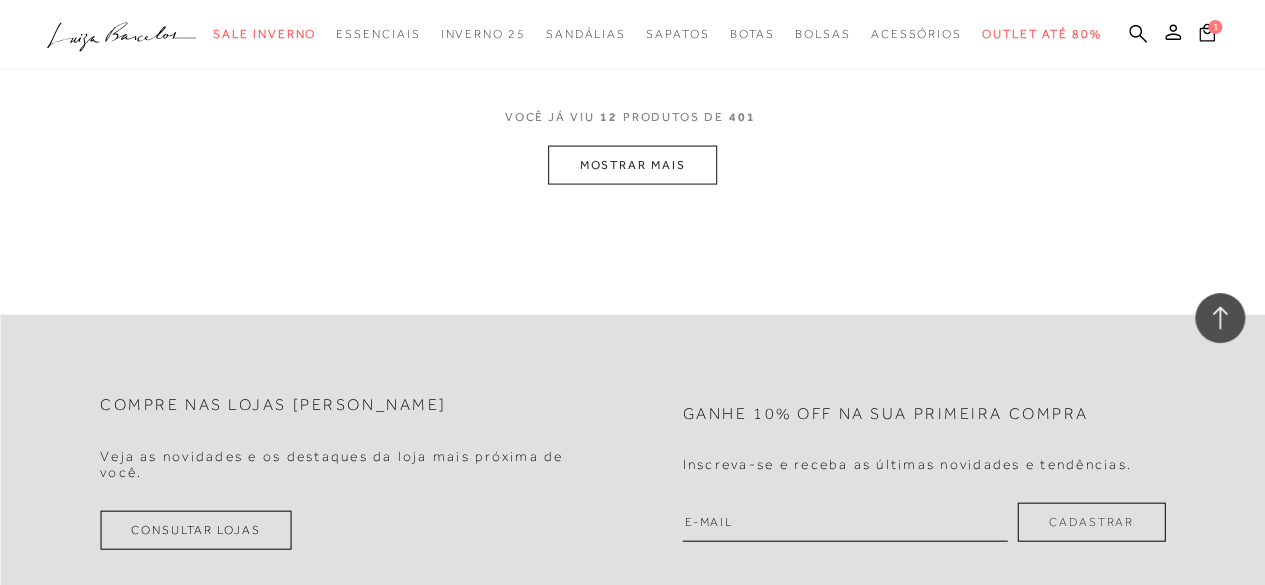 click on "MOSTRAR MAIS" at bounding box center (632, 165) 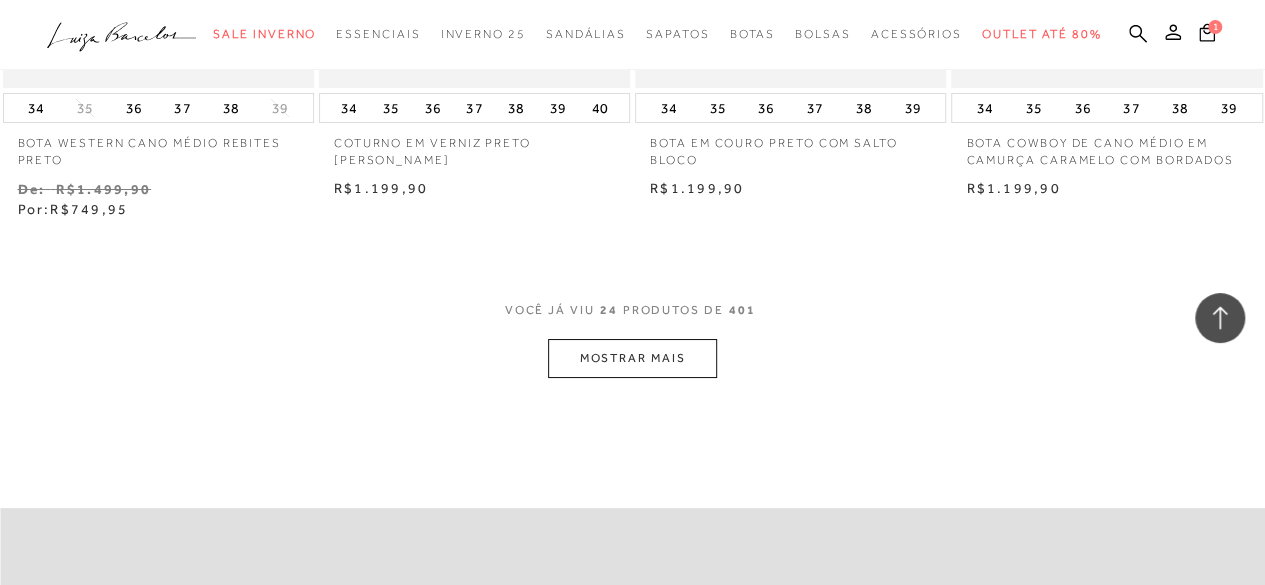 scroll, scrollTop: 3700, scrollLeft: 0, axis: vertical 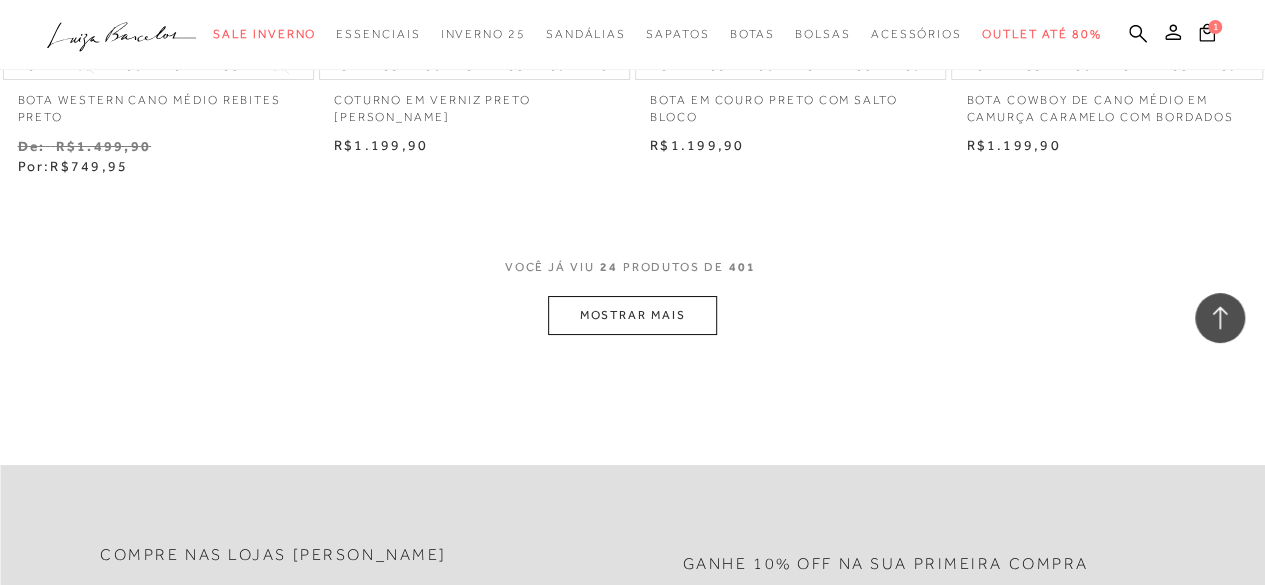 click on "MOSTRAR MAIS" at bounding box center [632, 315] 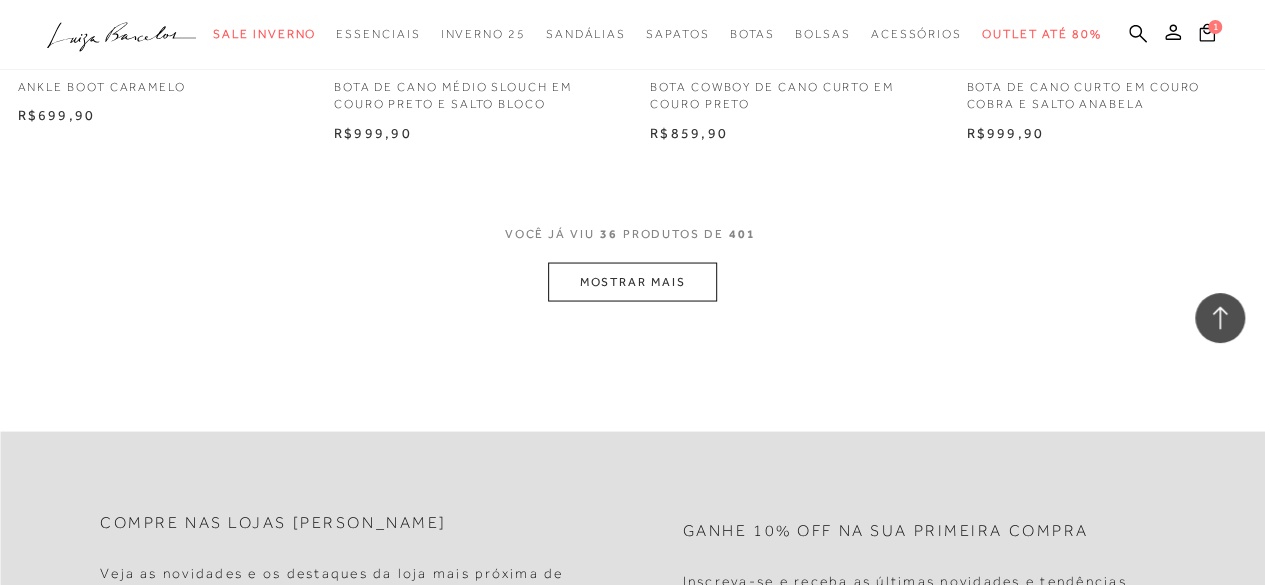 scroll, scrollTop: 5600, scrollLeft: 0, axis: vertical 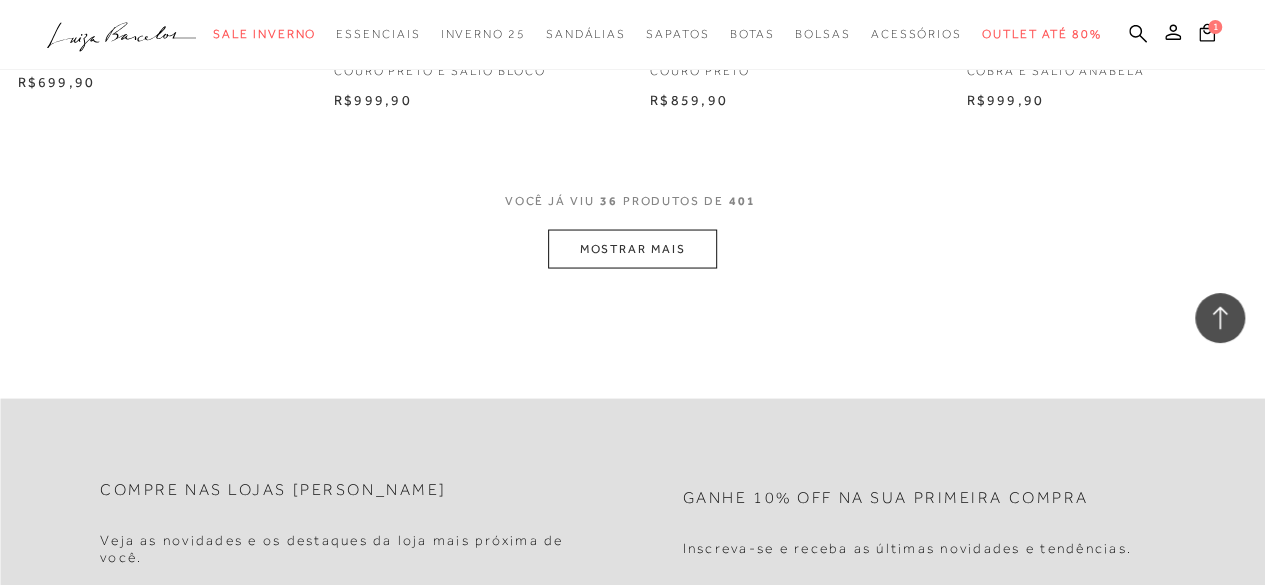 click on "MOSTRAR MAIS" at bounding box center [632, 248] 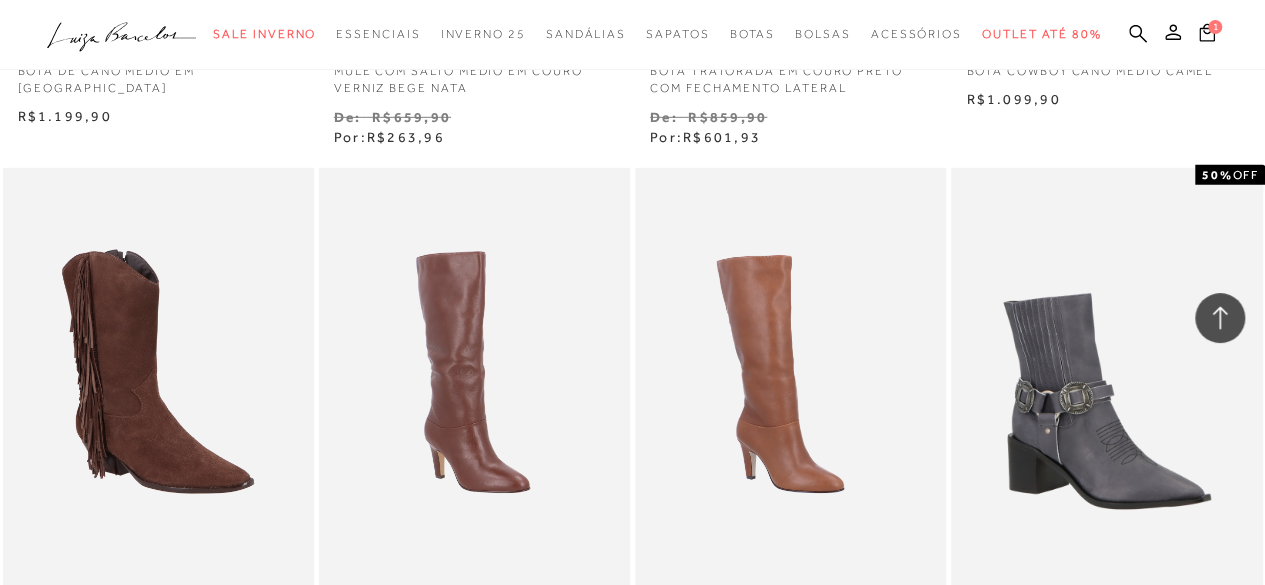 scroll, scrollTop: 6800, scrollLeft: 0, axis: vertical 